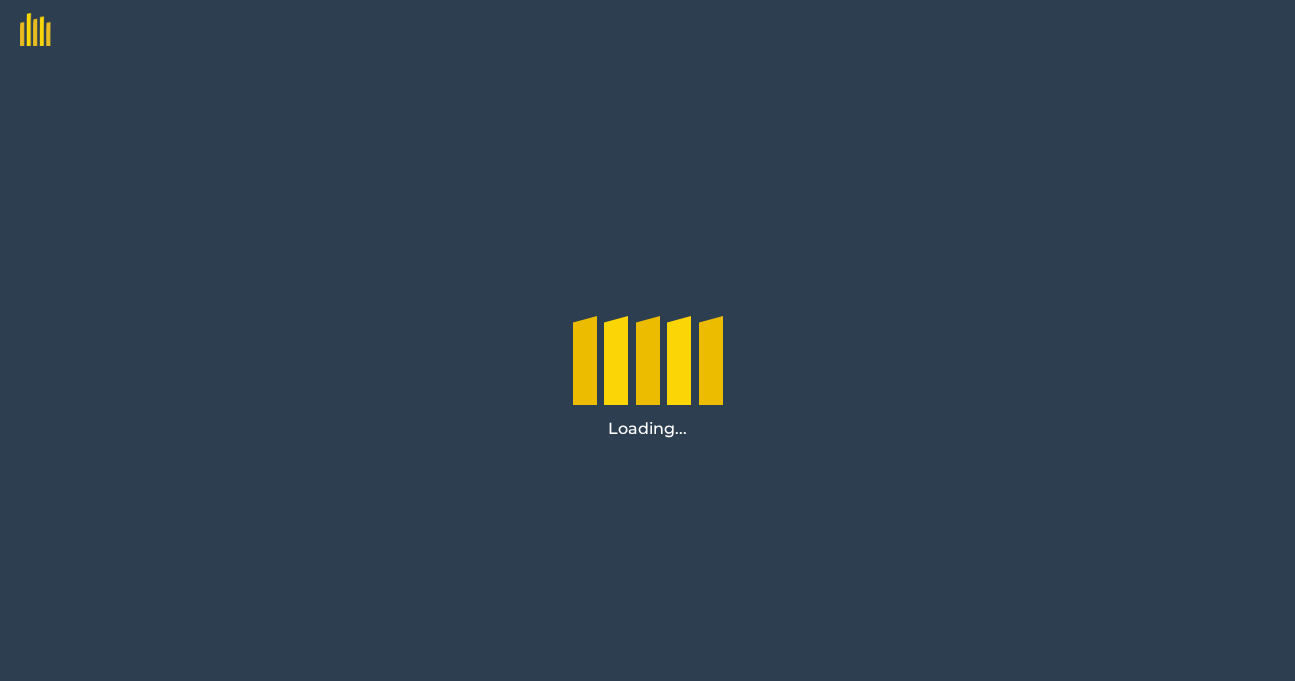 scroll, scrollTop: 0, scrollLeft: 0, axis: both 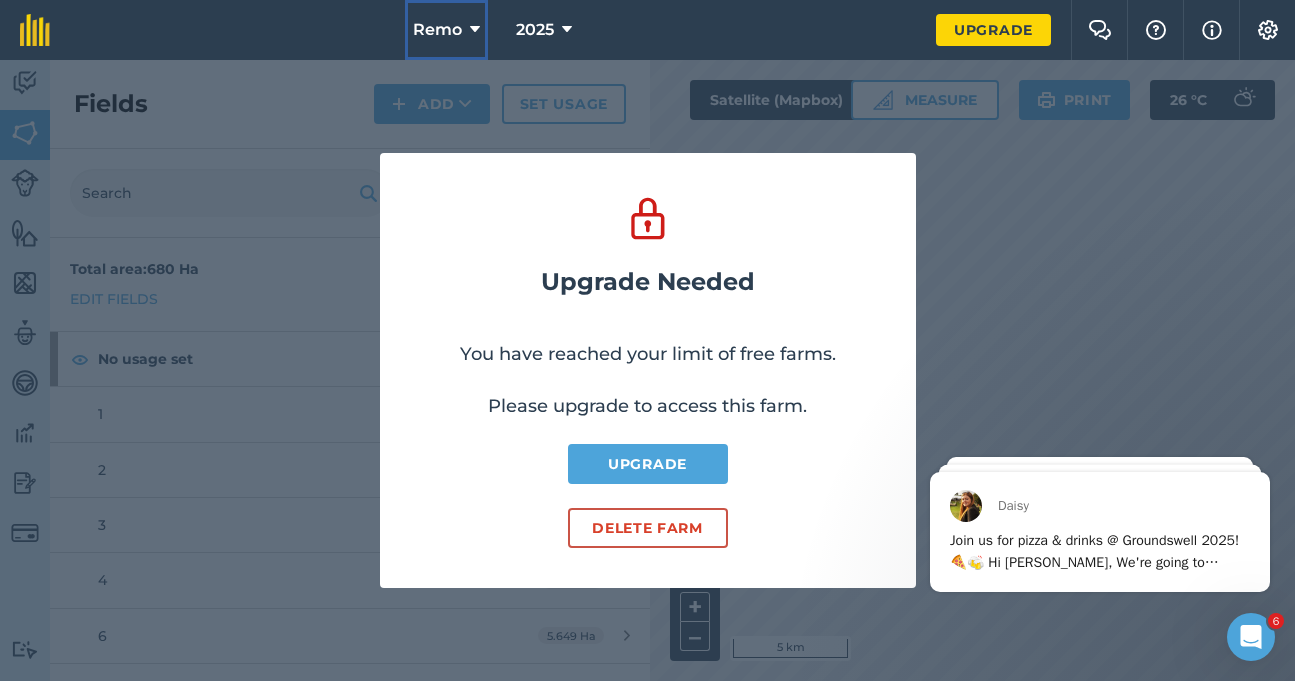 click at bounding box center [475, 30] 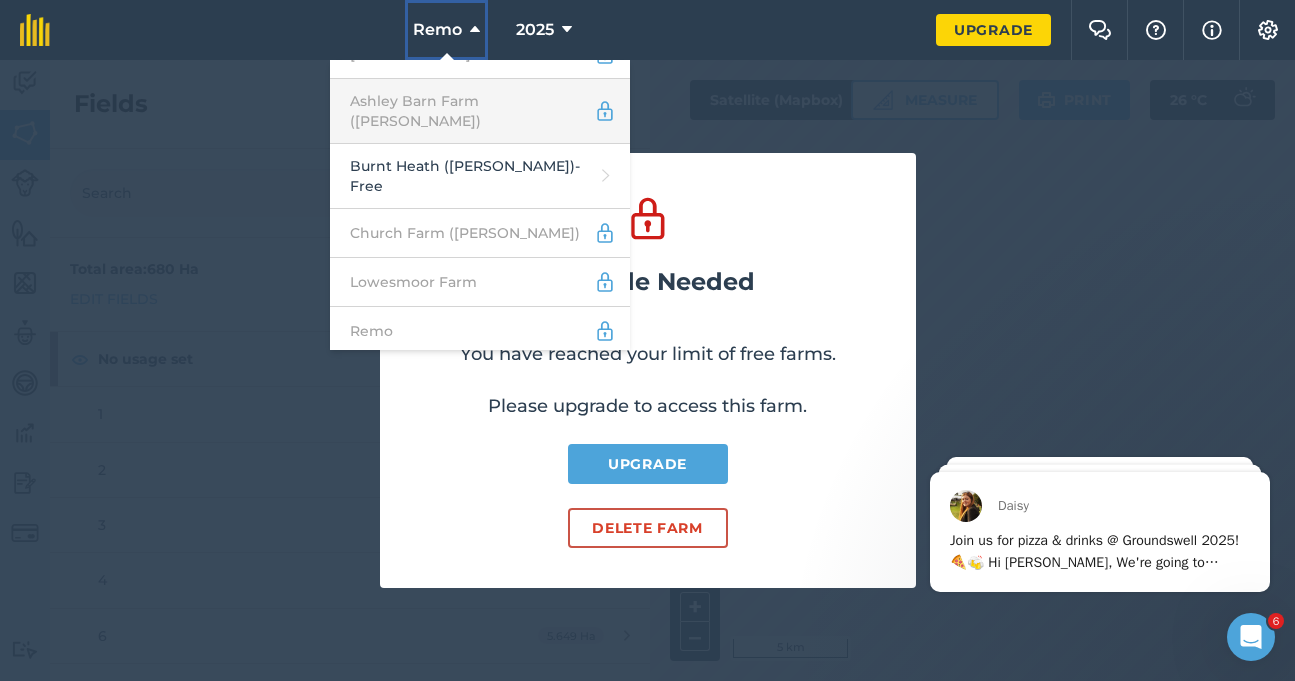 scroll, scrollTop: 289, scrollLeft: 0, axis: vertical 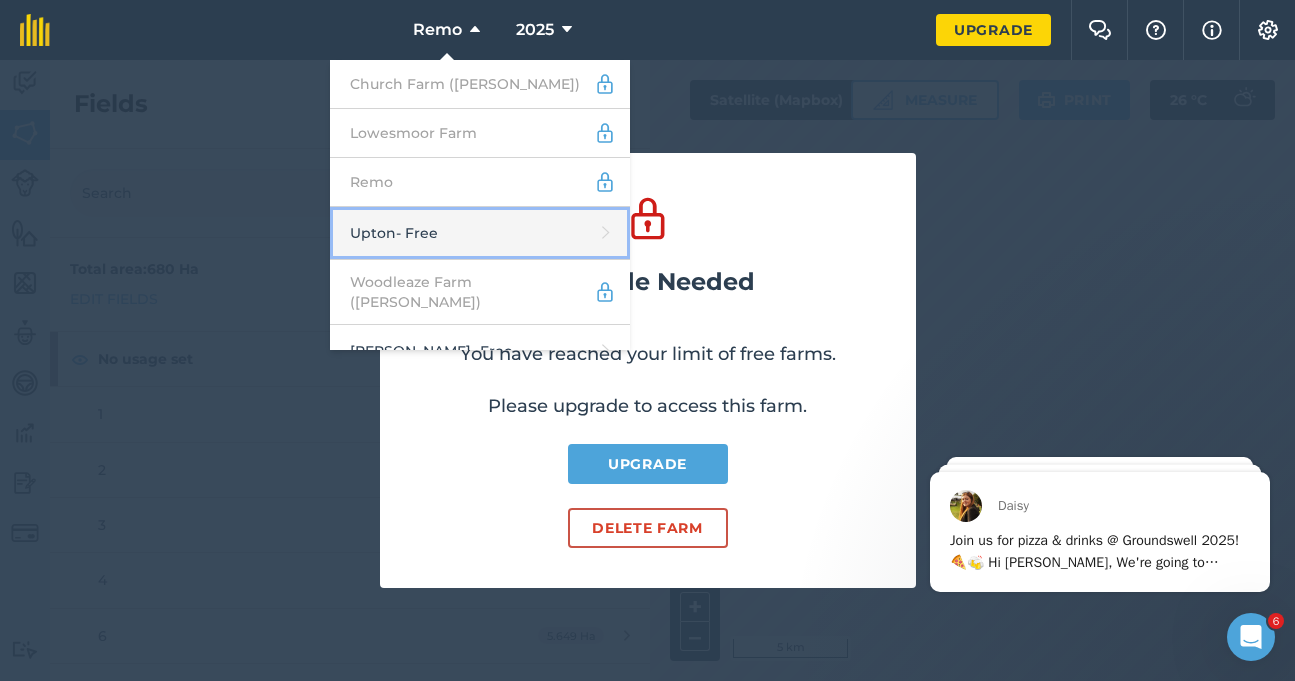 click on "Upton  - Free" at bounding box center [480, 233] 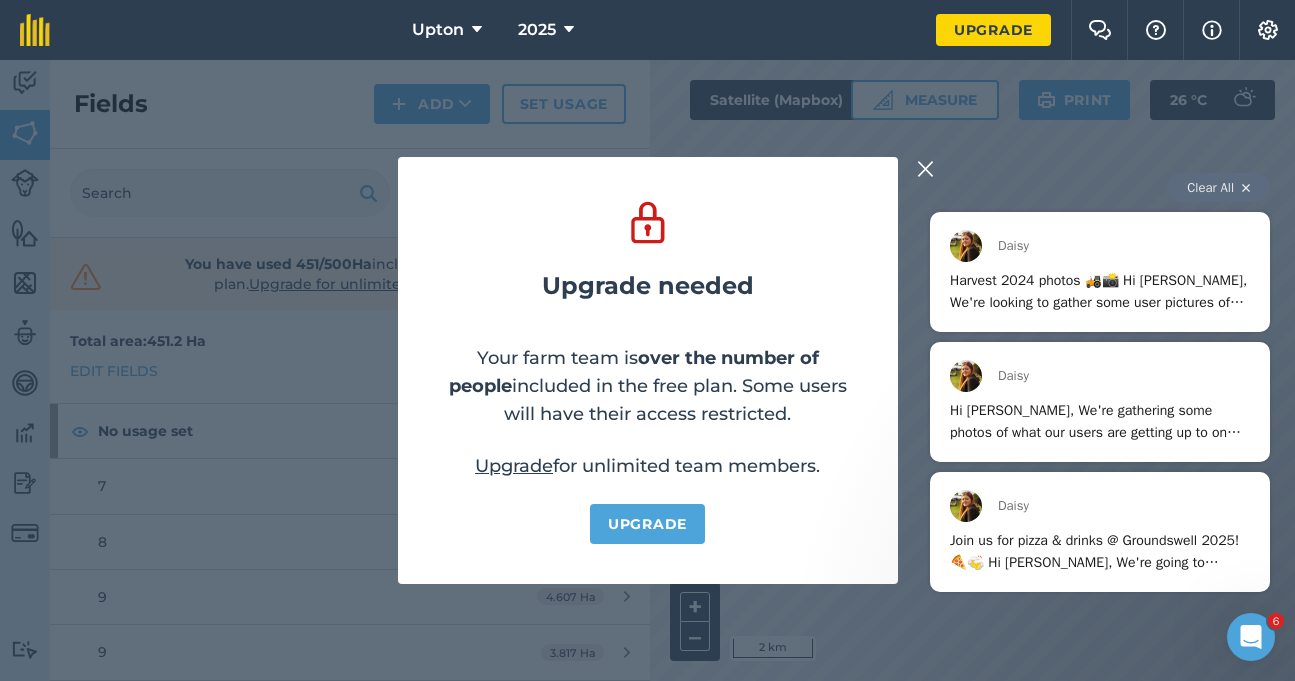 click on "Clear All" at bounding box center (1218, 187) 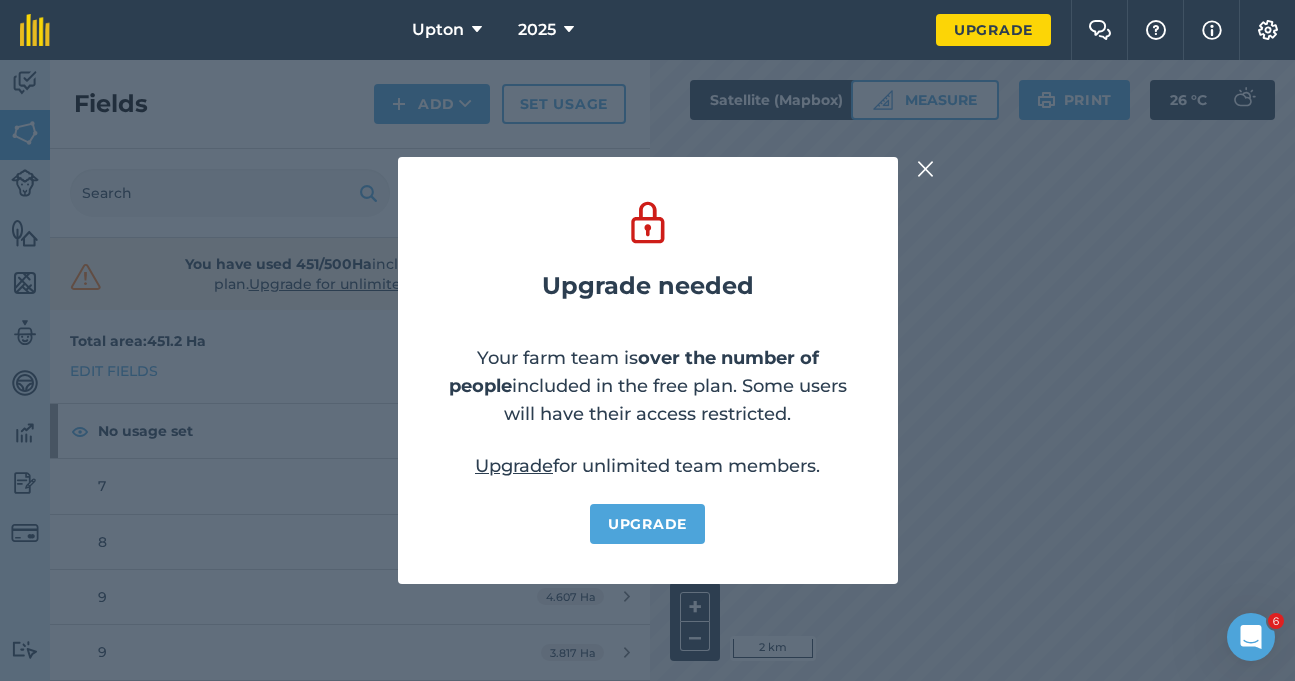 click at bounding box center [926, 169] 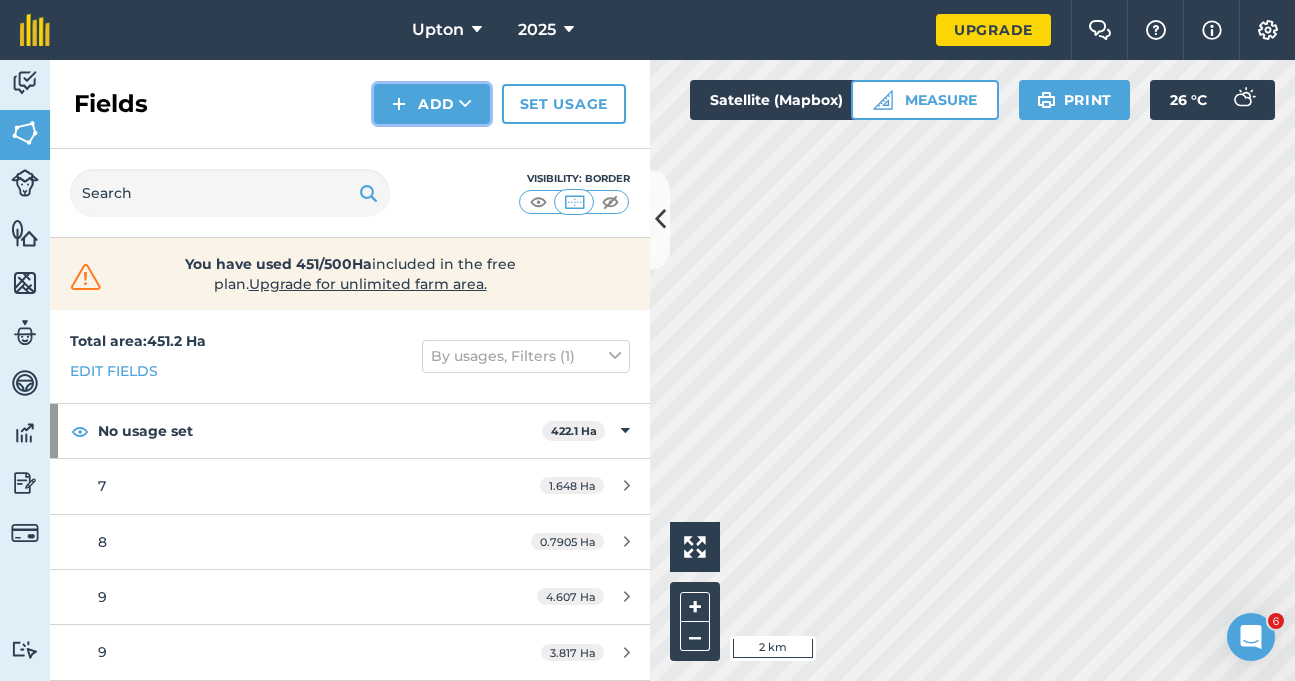 click at bounding box center [465, 104] 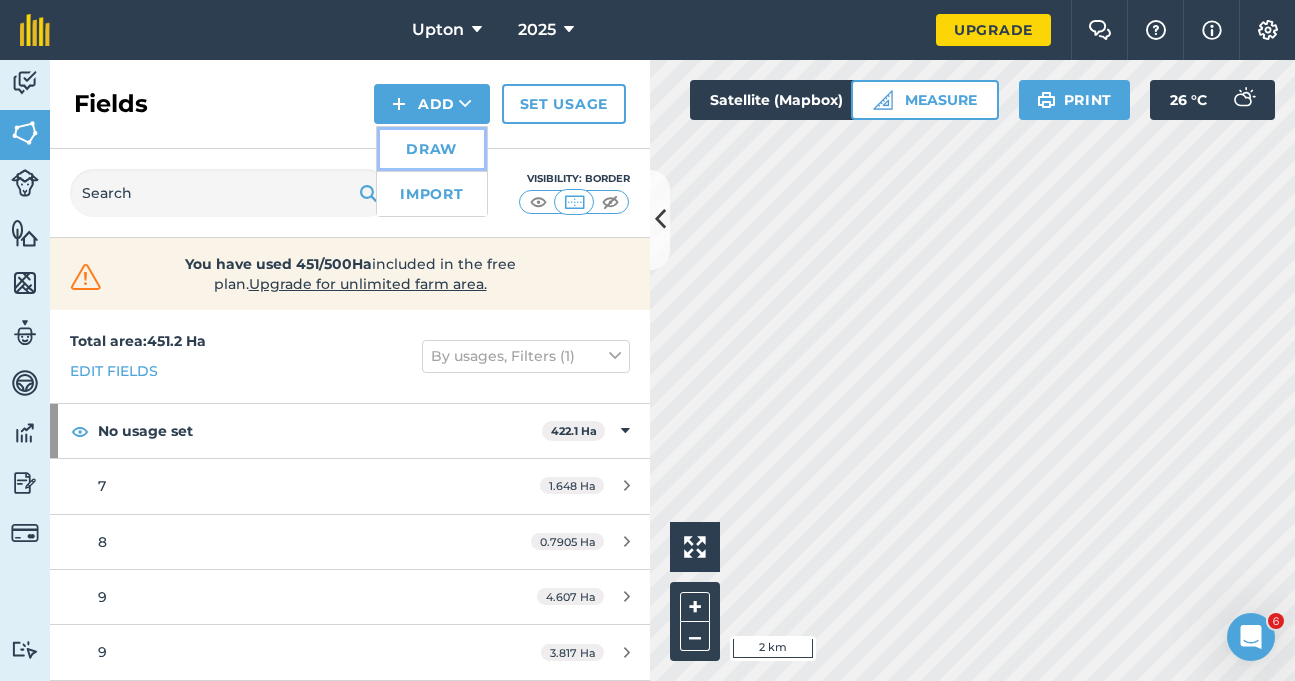 click on "Draw" at bounding box center (432, 149) 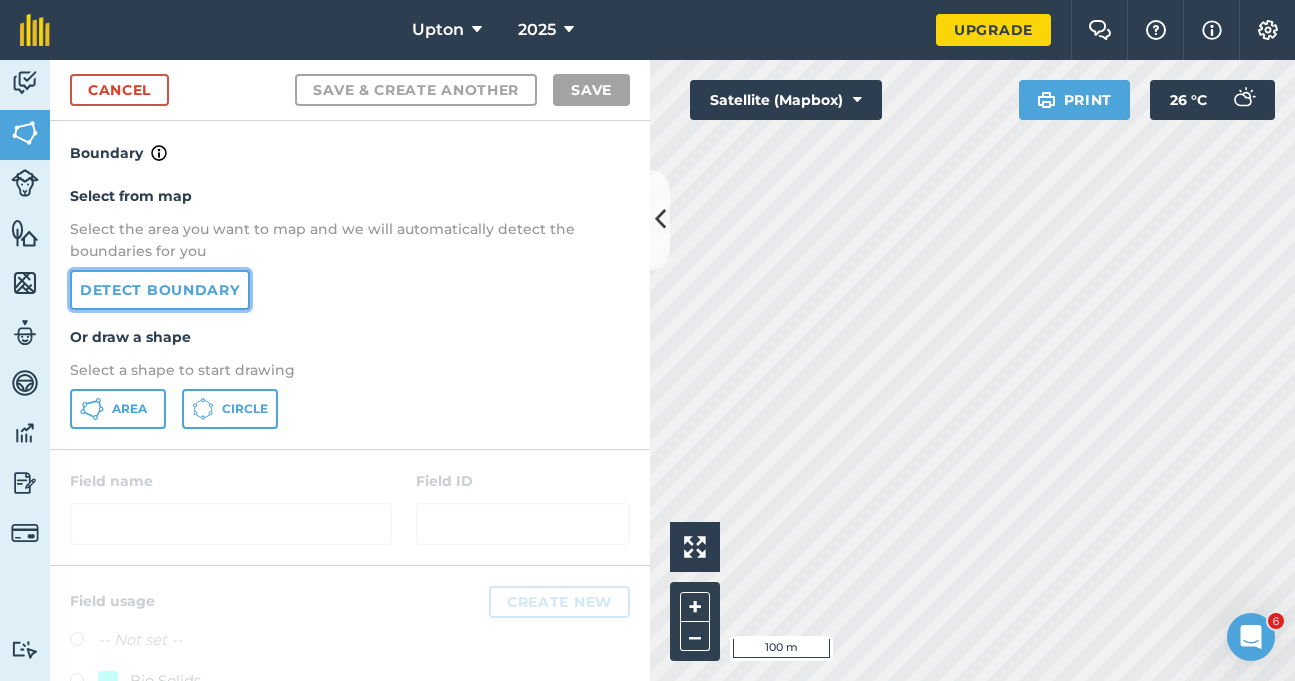 click on "Detect boundary" at bounding box center (160, 290) 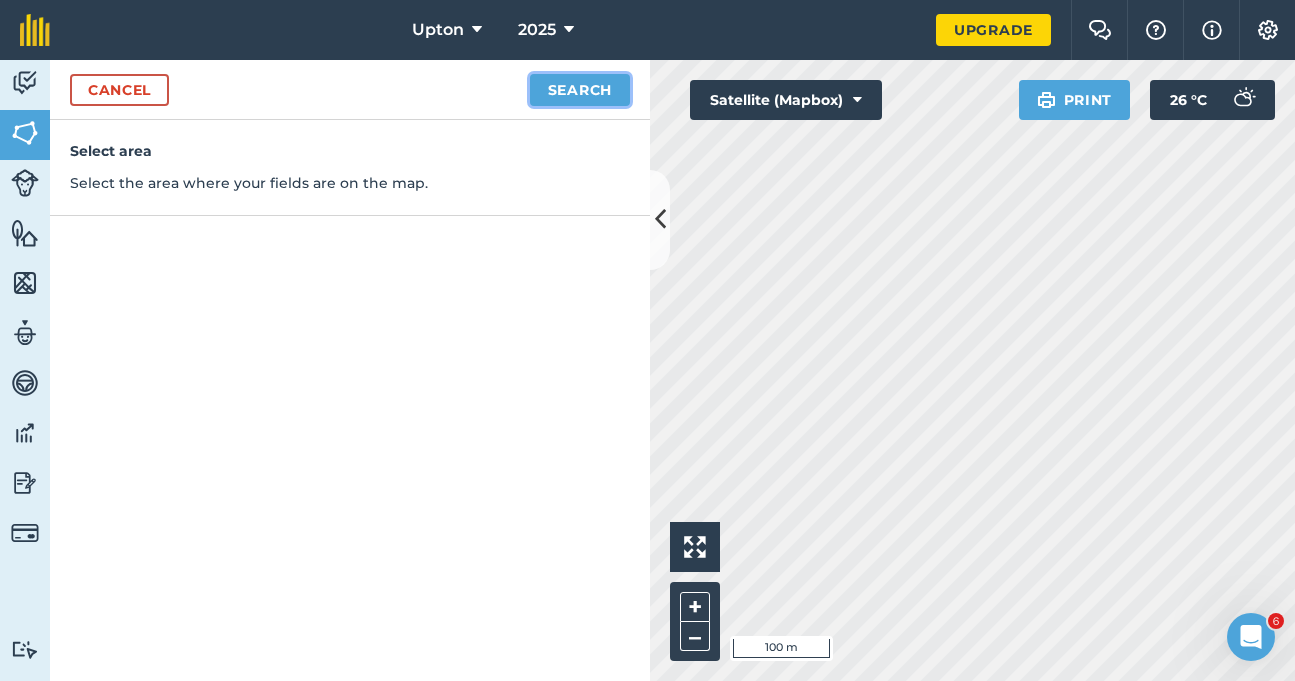click on "Search" at bounding box center (580, 90) 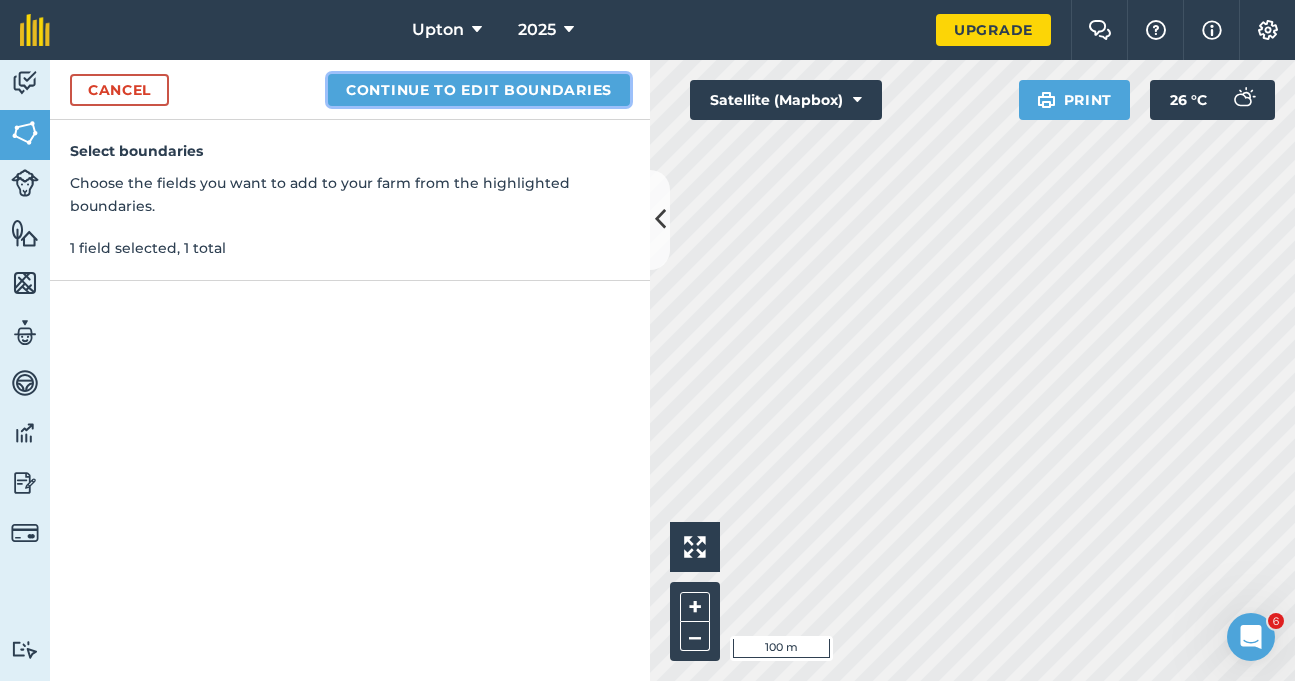click on "Continue to edit boundaries" at bounding box center [479, 90] 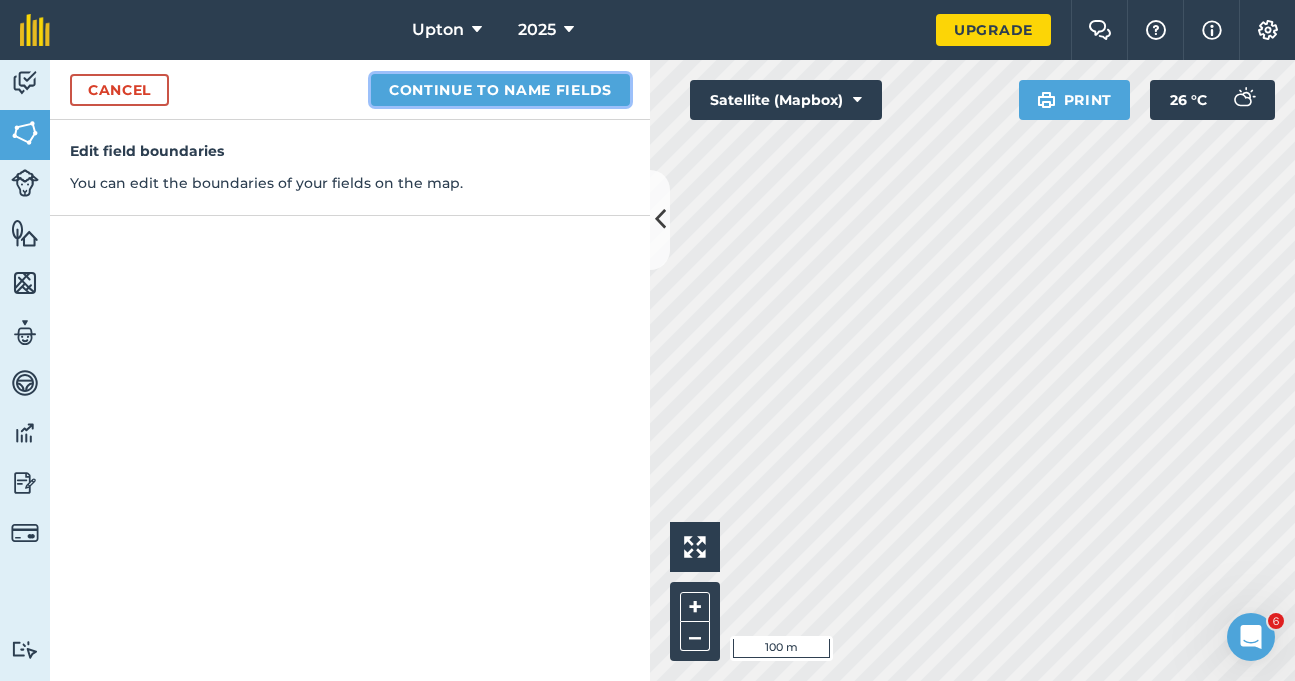 click on "Continue to name fields" at bounding box center (500, 90) 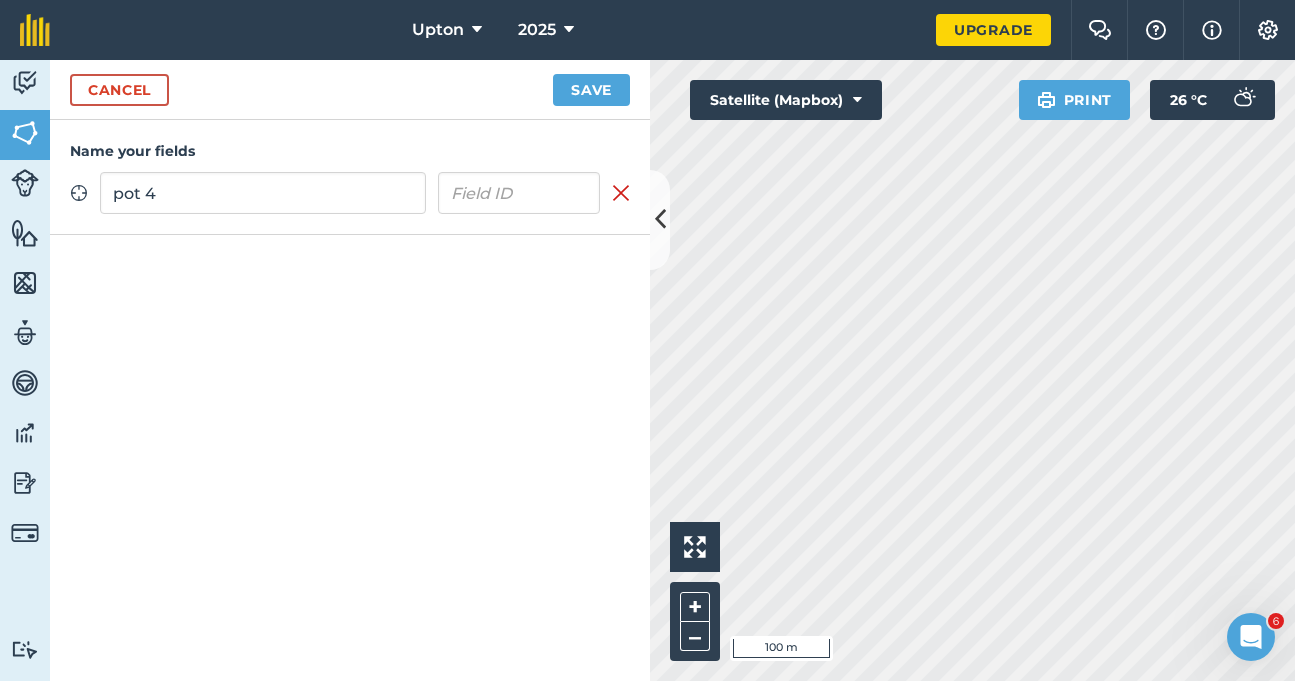 type on "pot 4" 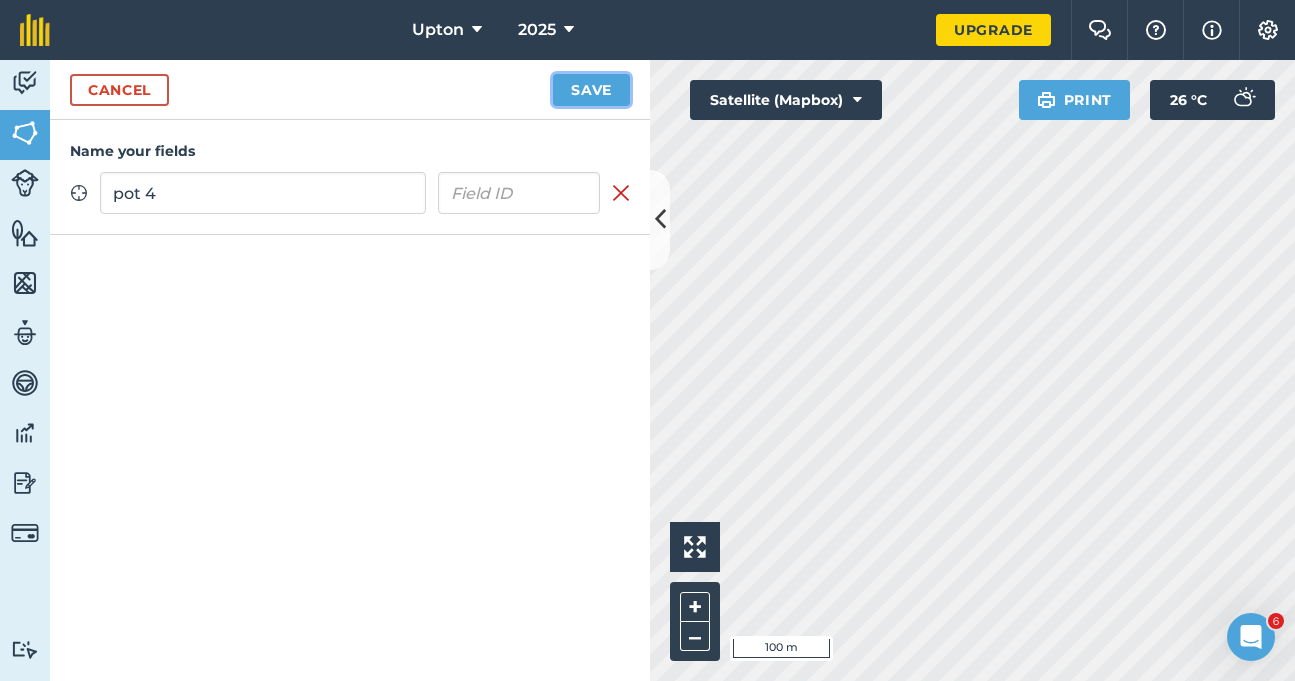 click on "Save" at bounding box center [591, 90] 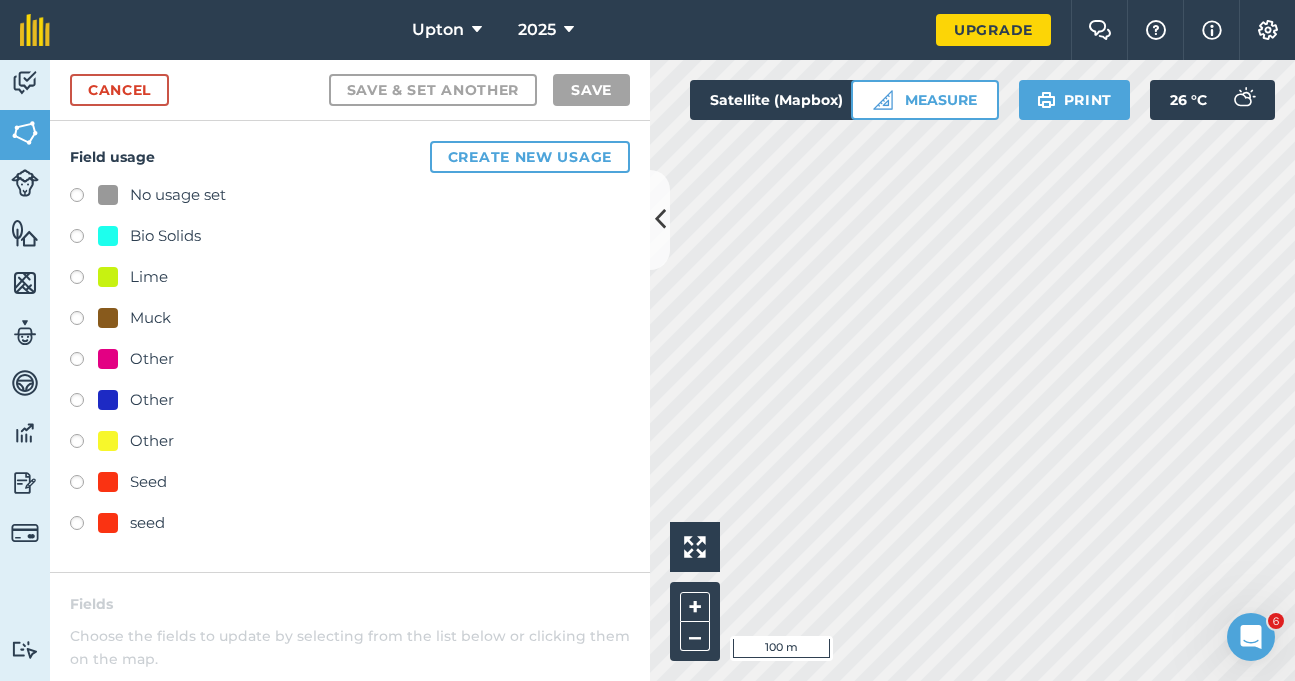 click at bounding box center (84, 403) 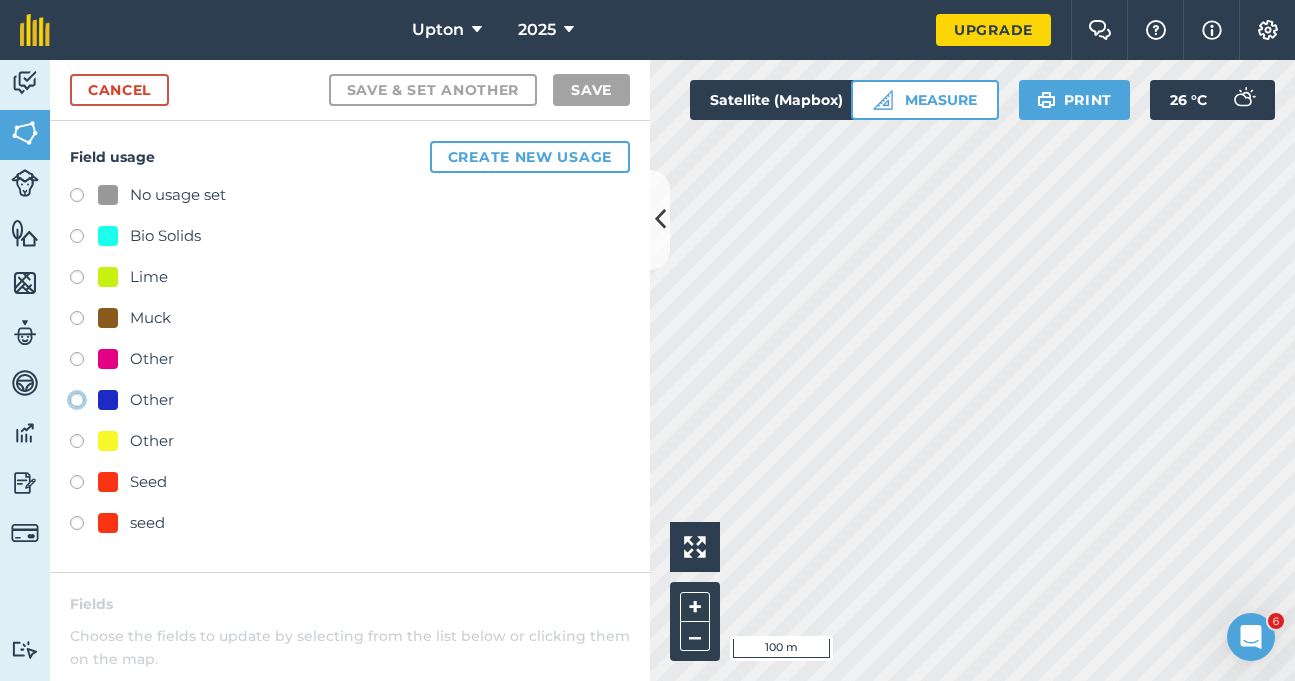 click on "Other" at bounding box center (-9923, 399) 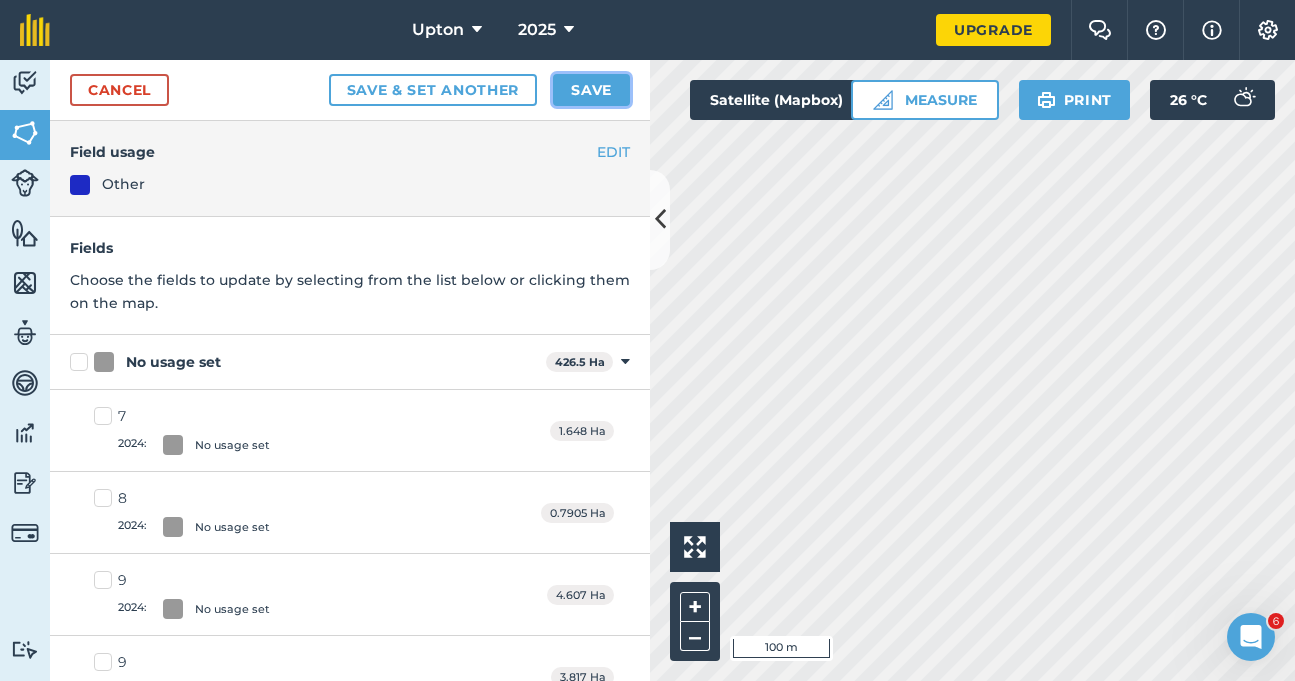 click on "Save" at bounding box center [591, 90] 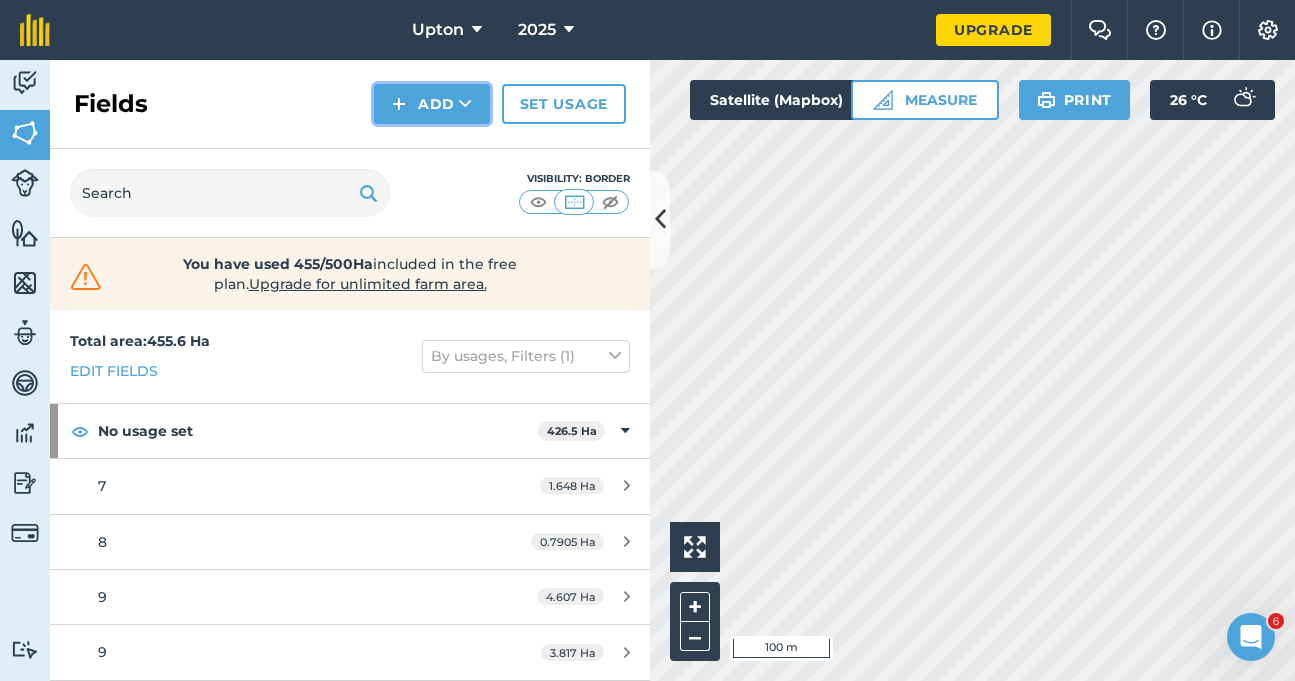 click on "Add" at bounding box center (432, 104) 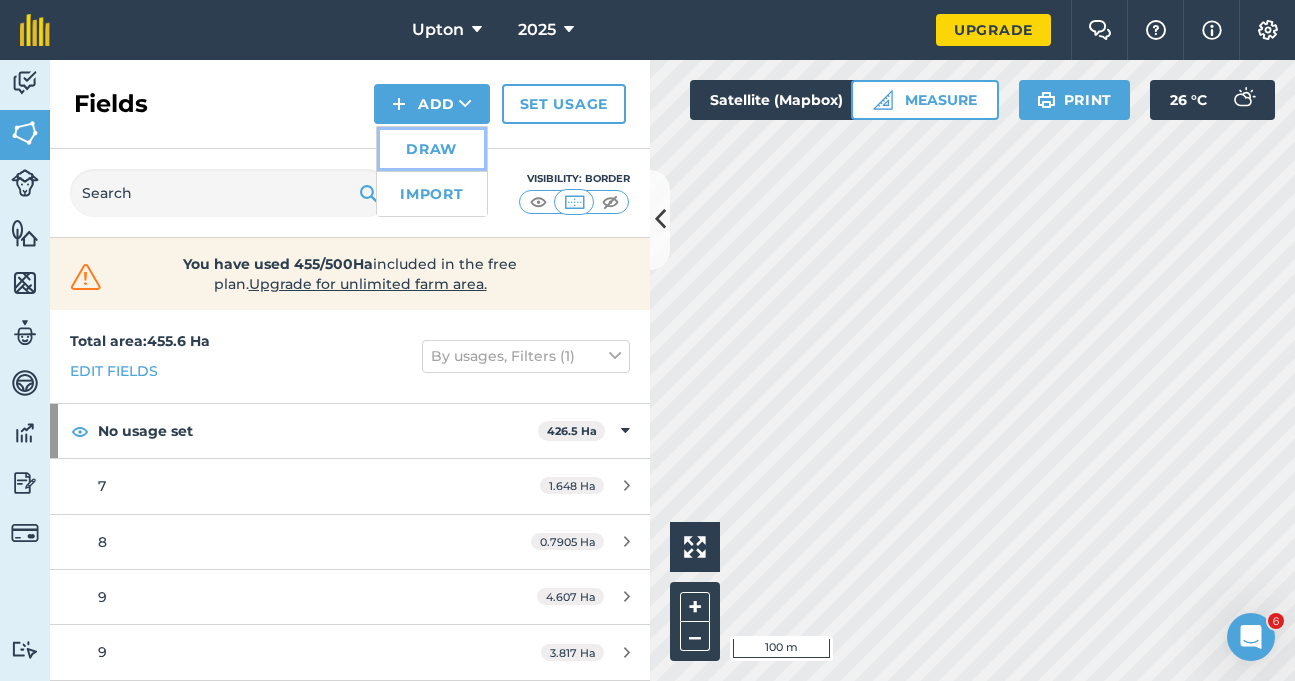 click on "Draw" at bounding box center (432, 149) 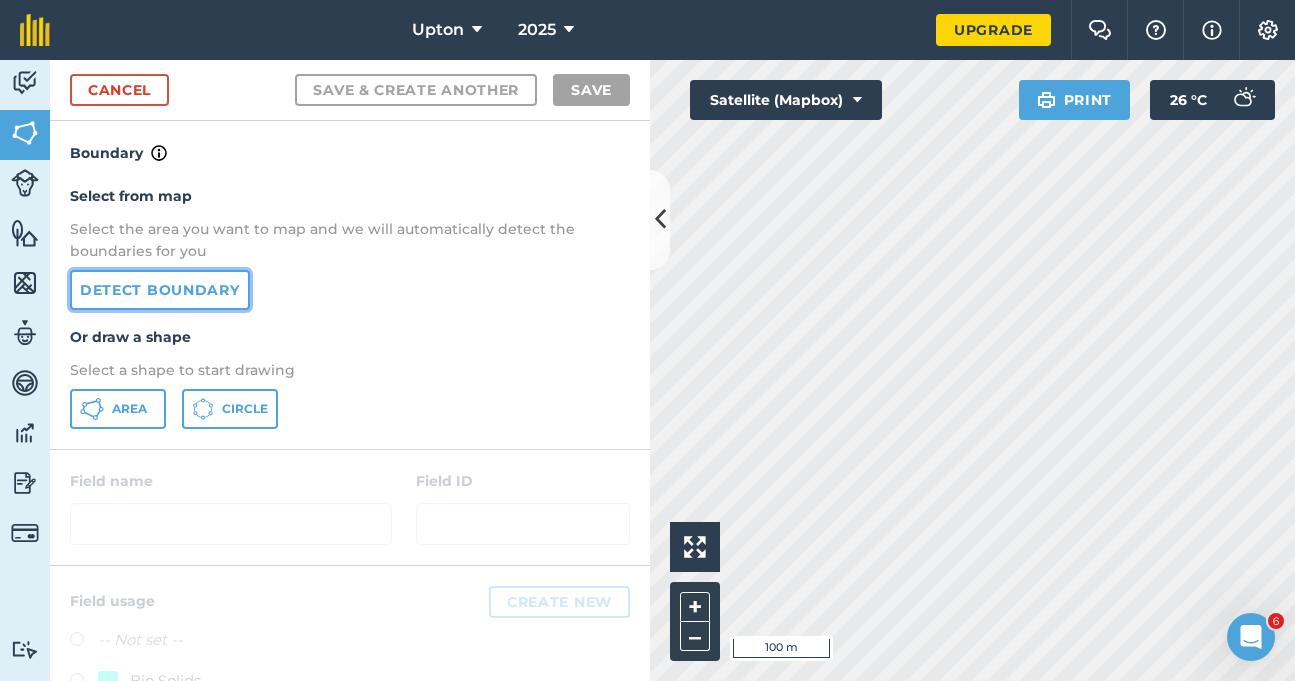 click on "Detect boundary" at bounding box center [160, 290] 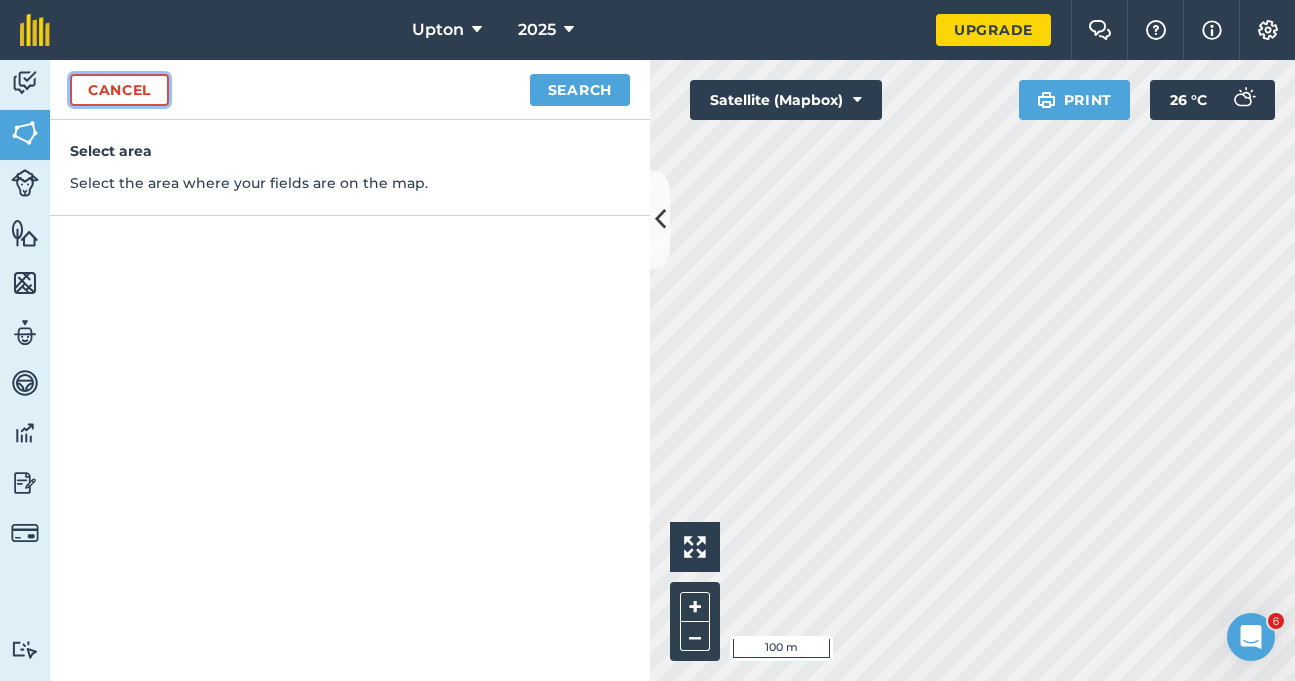 click on "Cancel" at bounding box center (119, 90) 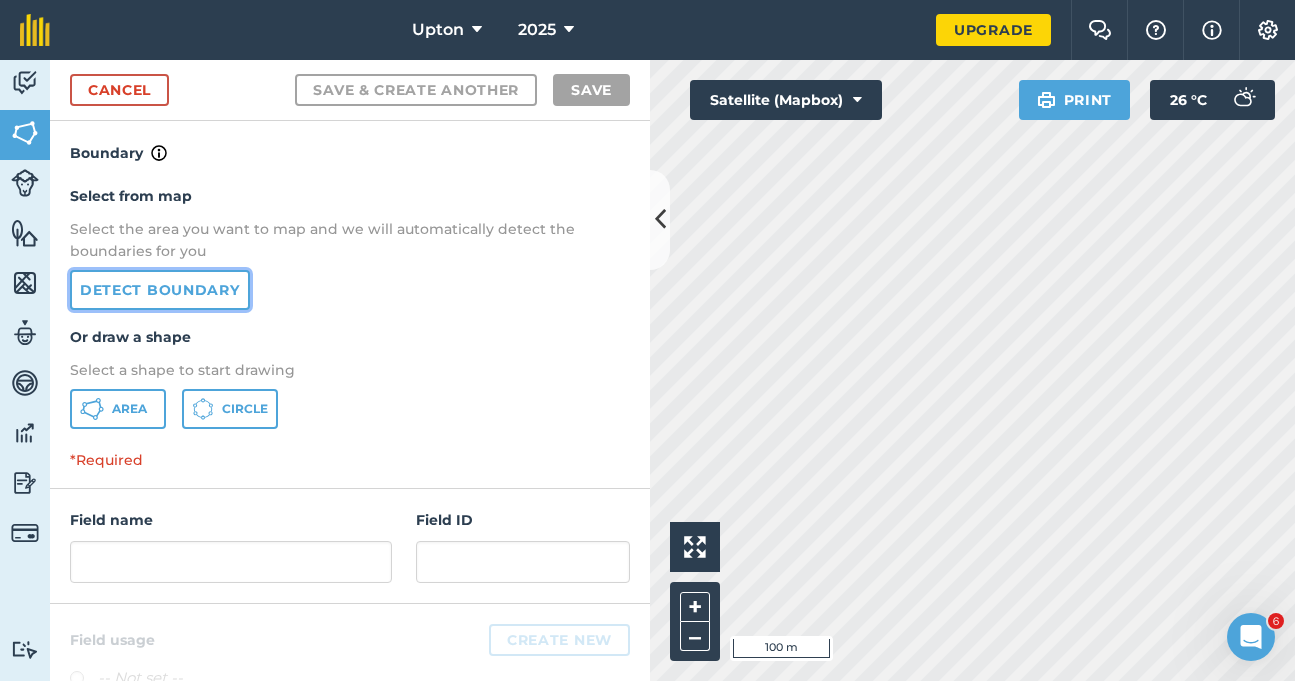 click on "Detect boundary" at bounding box center [160, 290] 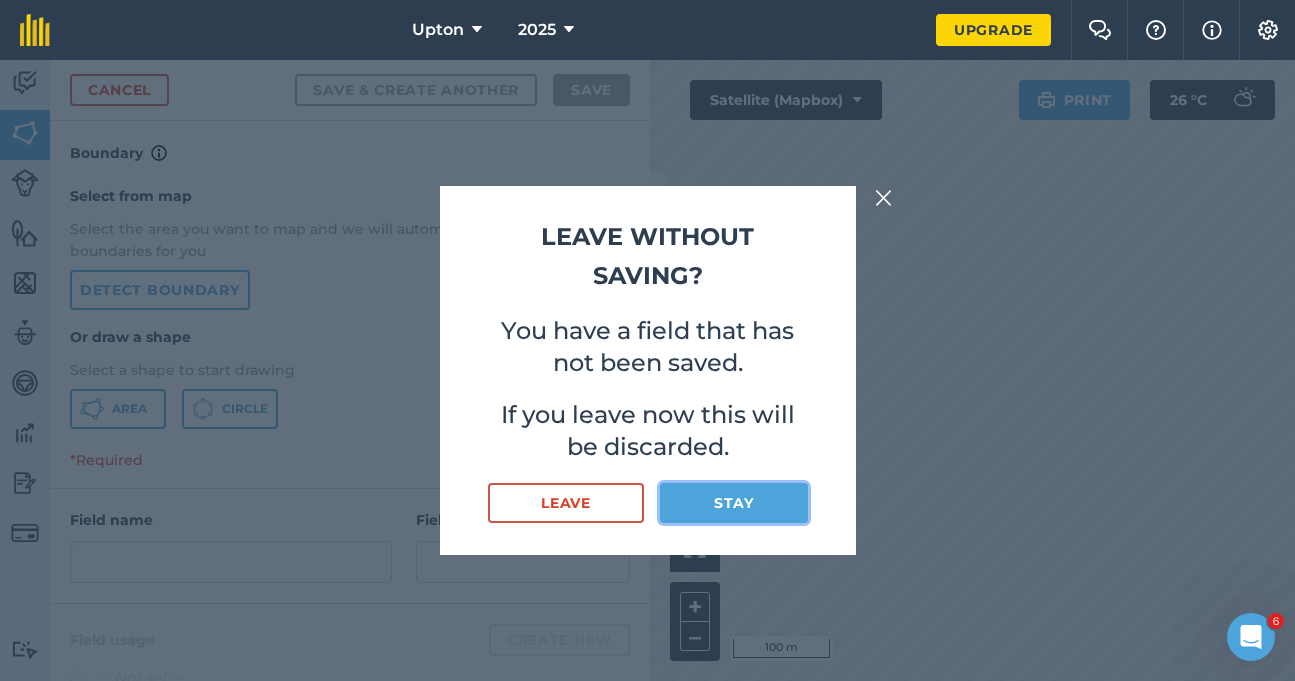 click on "Stay" at bounding box center (733, 503) 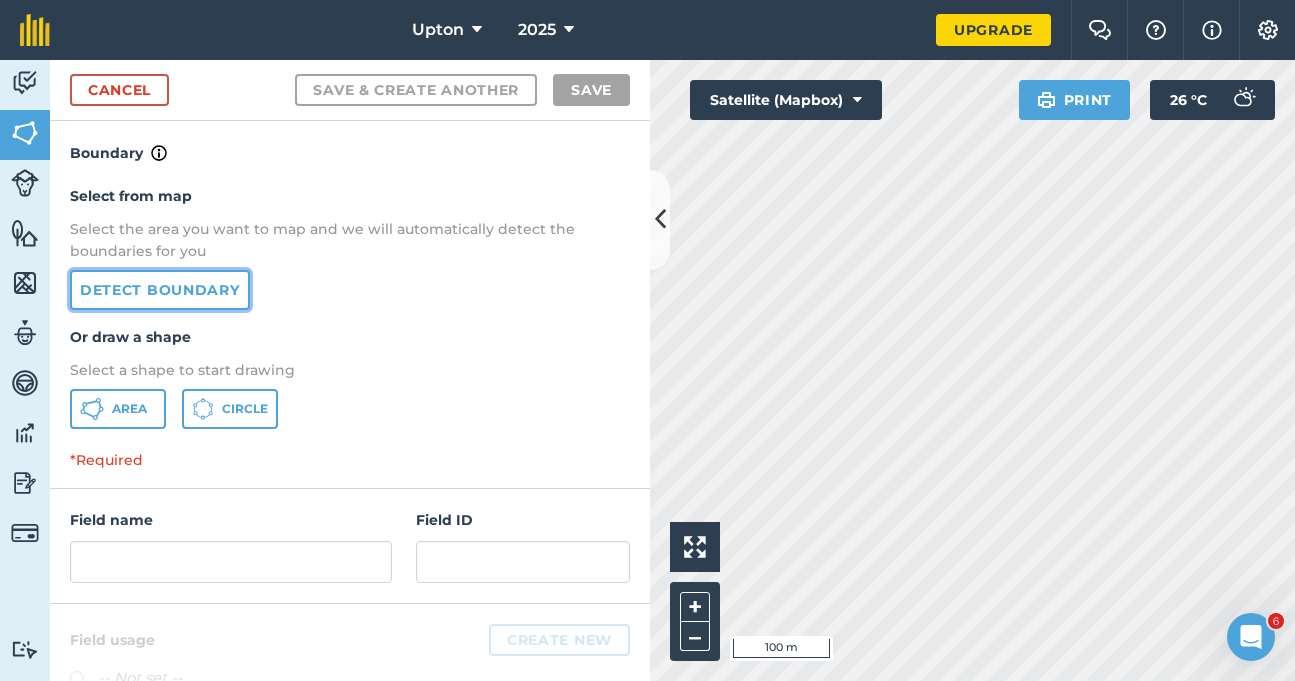 click on "Detect boundary" at bounding box center [160, 290] 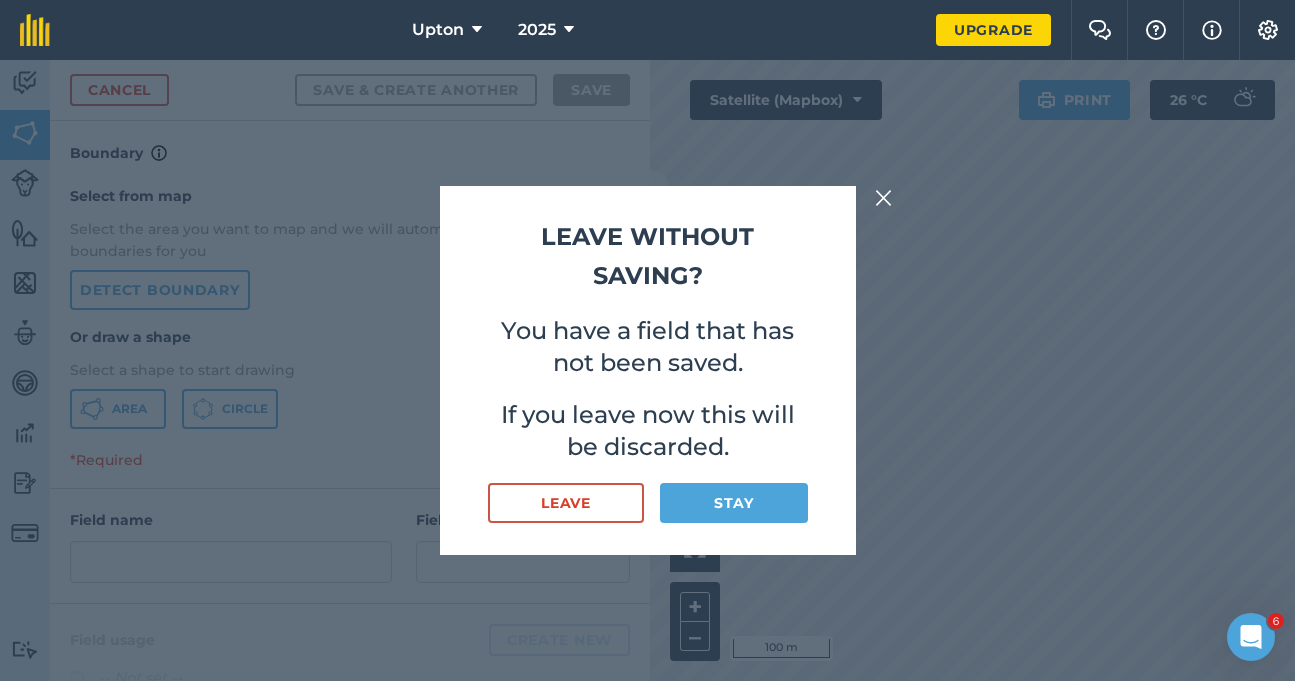 click at bounding box center (884, 198) 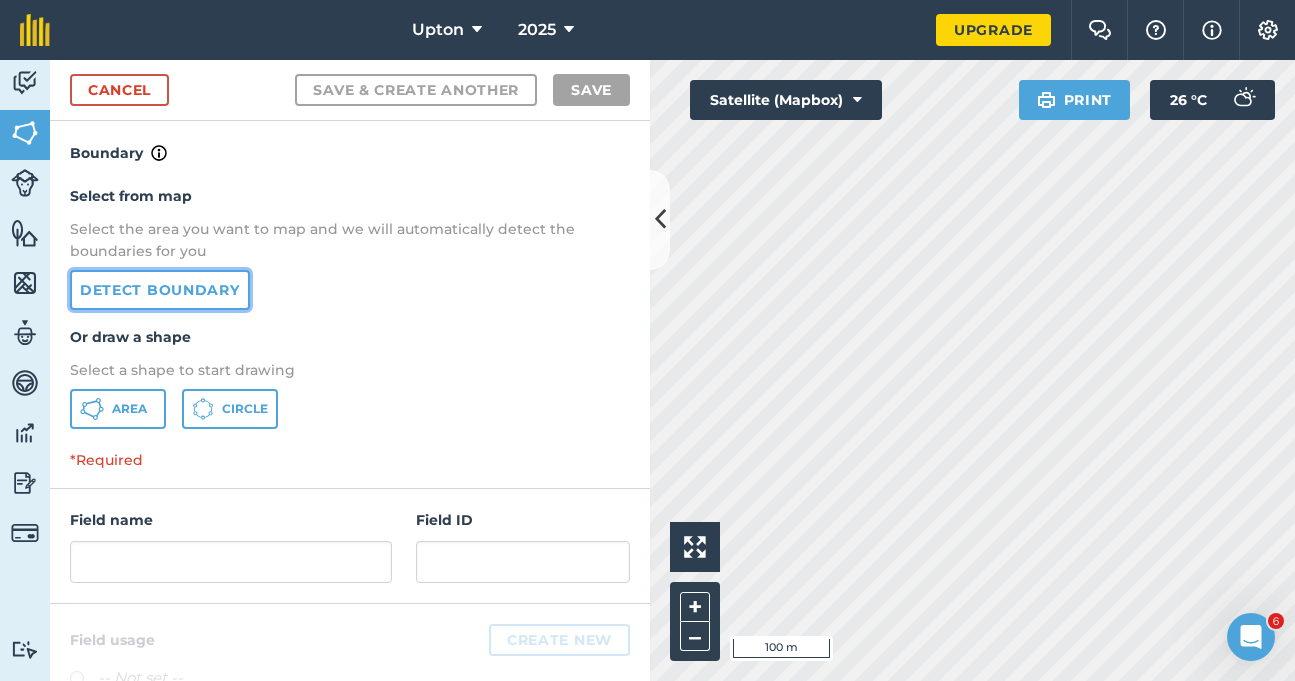 click on "Detect boundary" at bounding box center [160, 290] 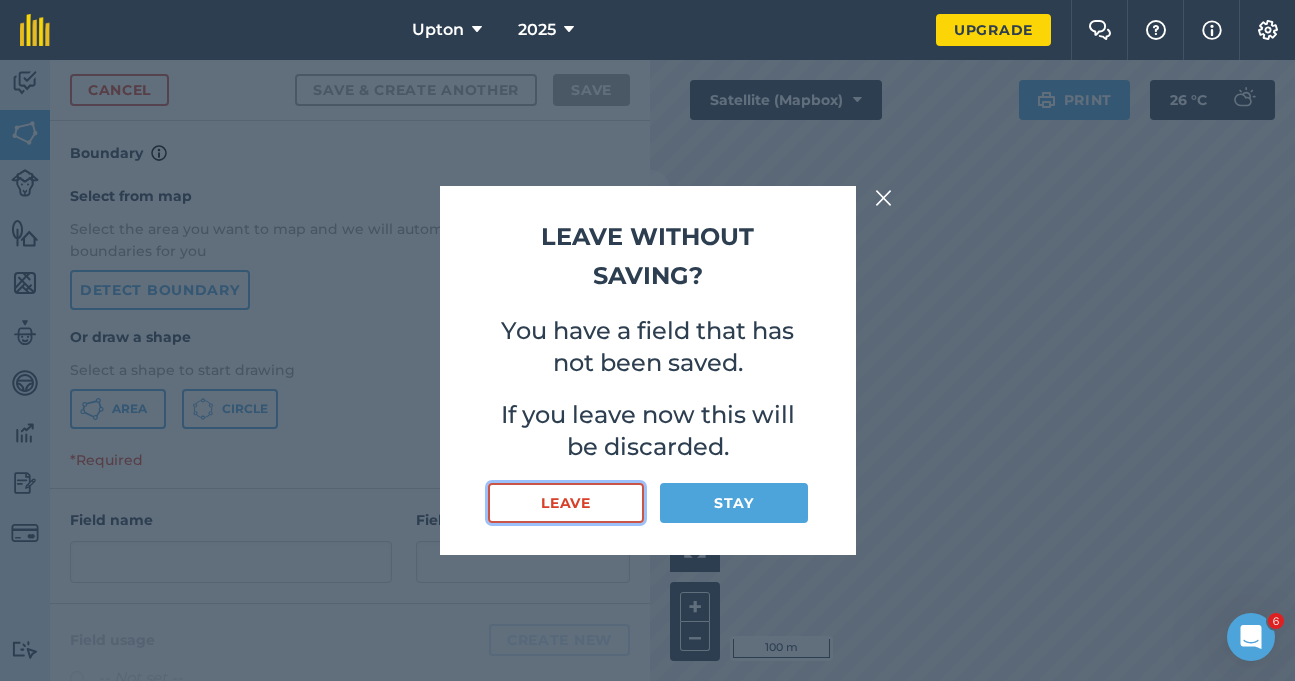 click on "Leave" at bounding box center (566, 503) 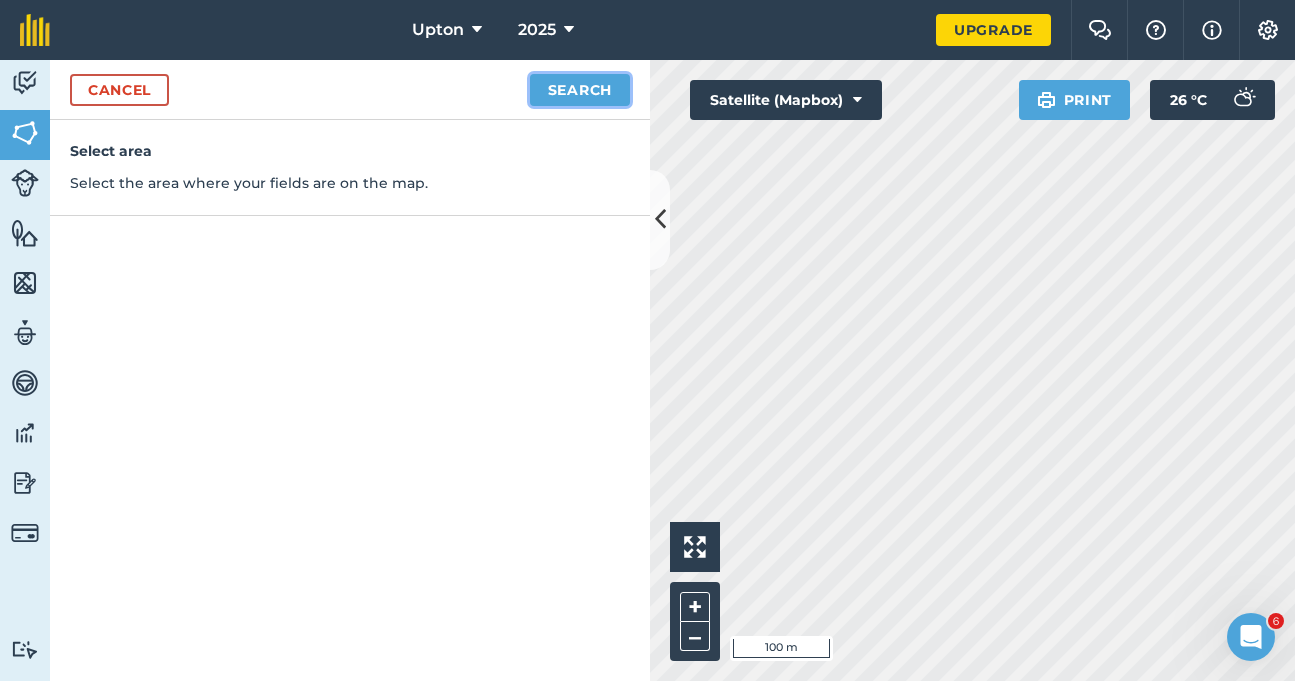 click on "Search" at bounding box center (580, 90) 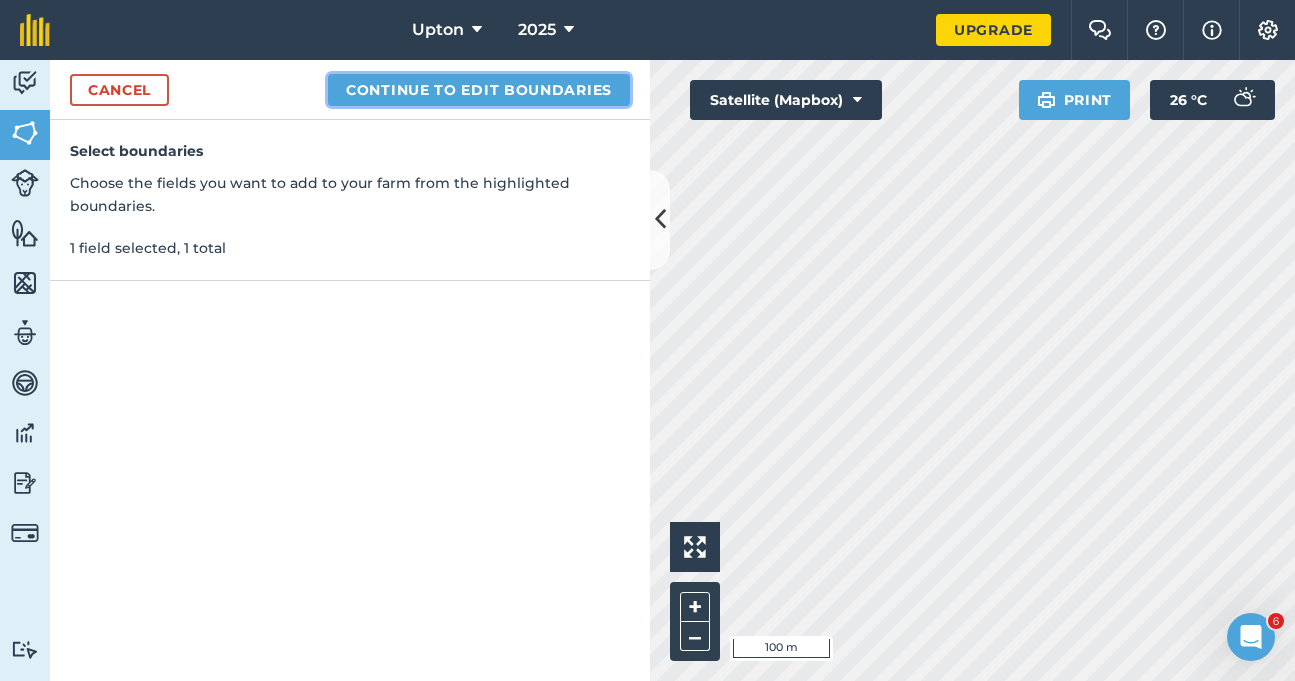 click on "Continue to edit boundaries" at bounding box center [479, 90] 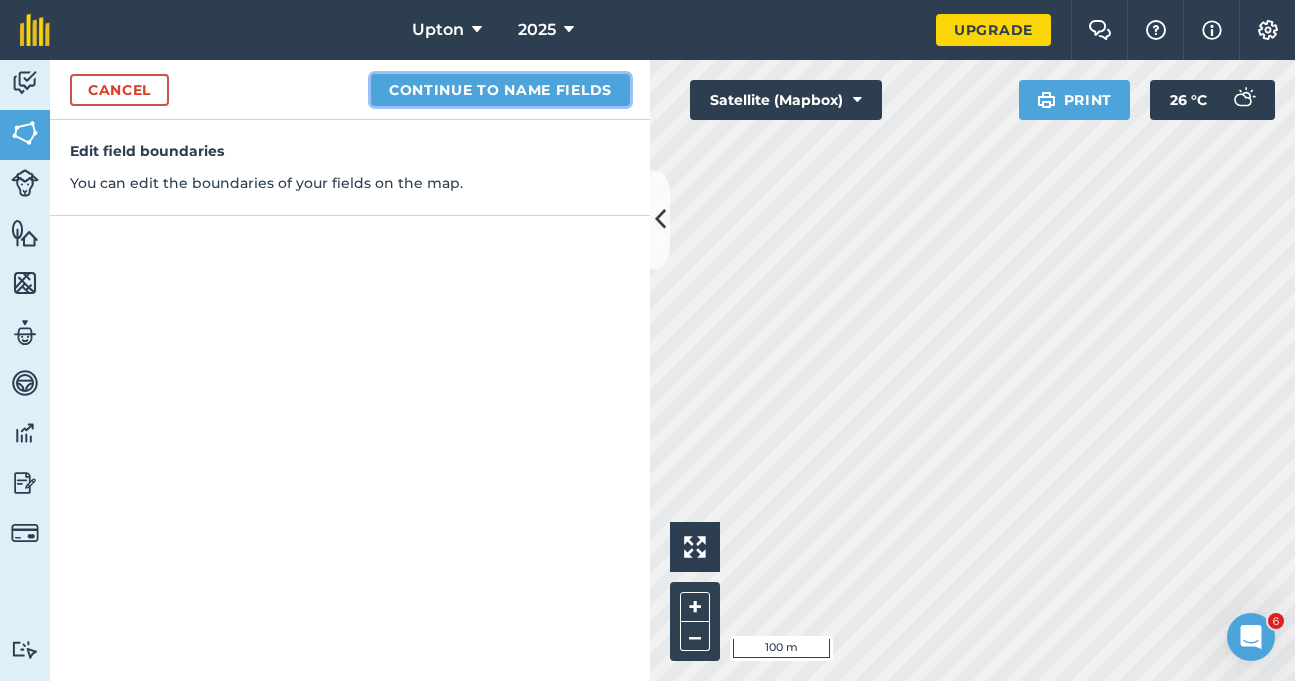 click on "Continue to name fields" at bounding box center (500, 90) 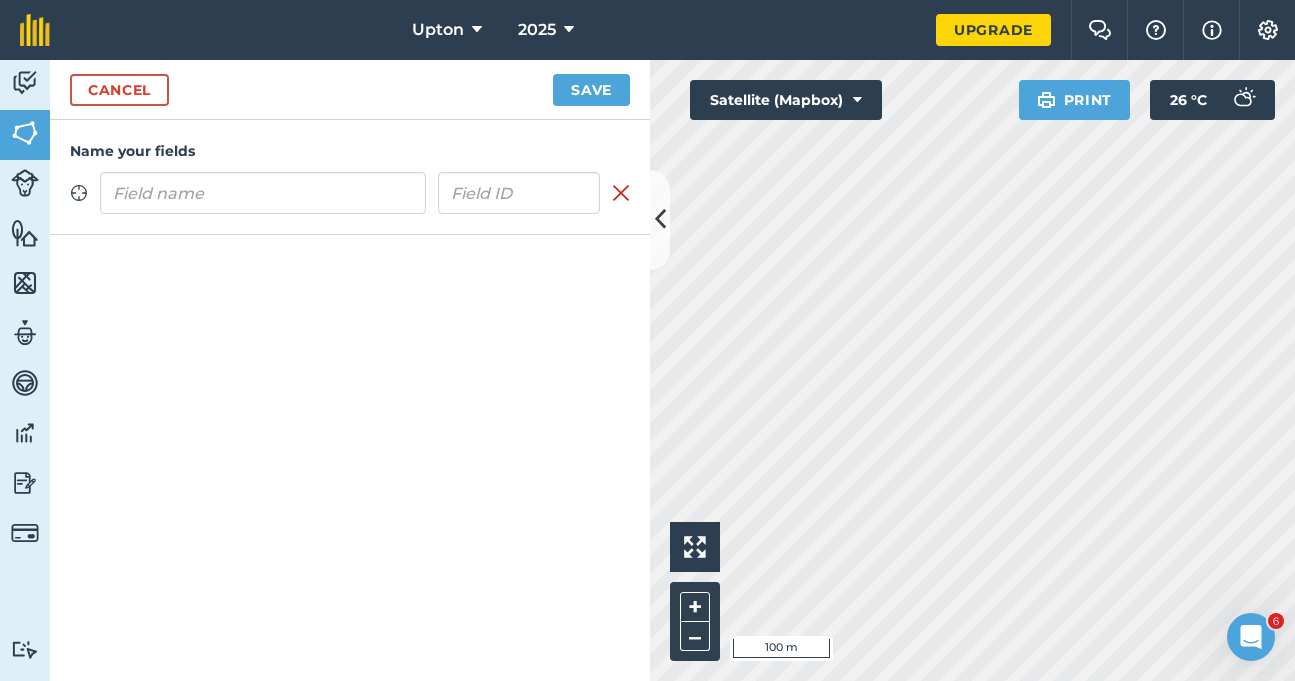 click at bounding box center (263, 193) 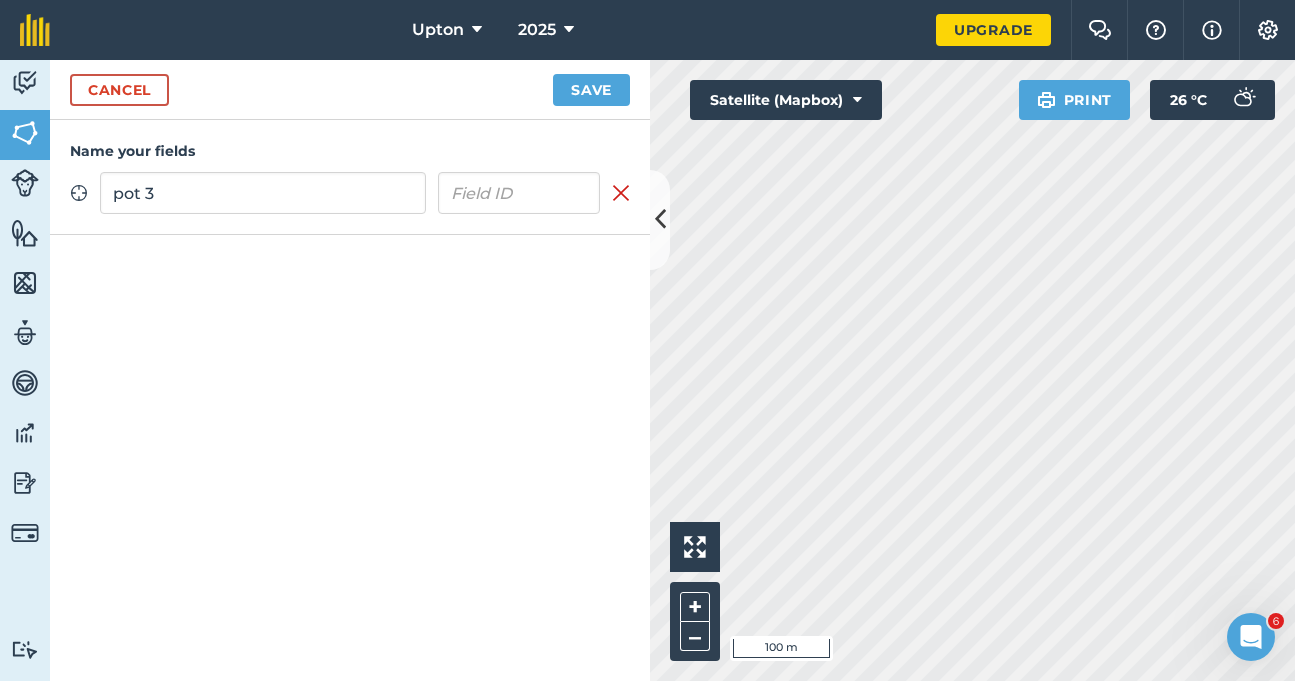 type on "pot 3" 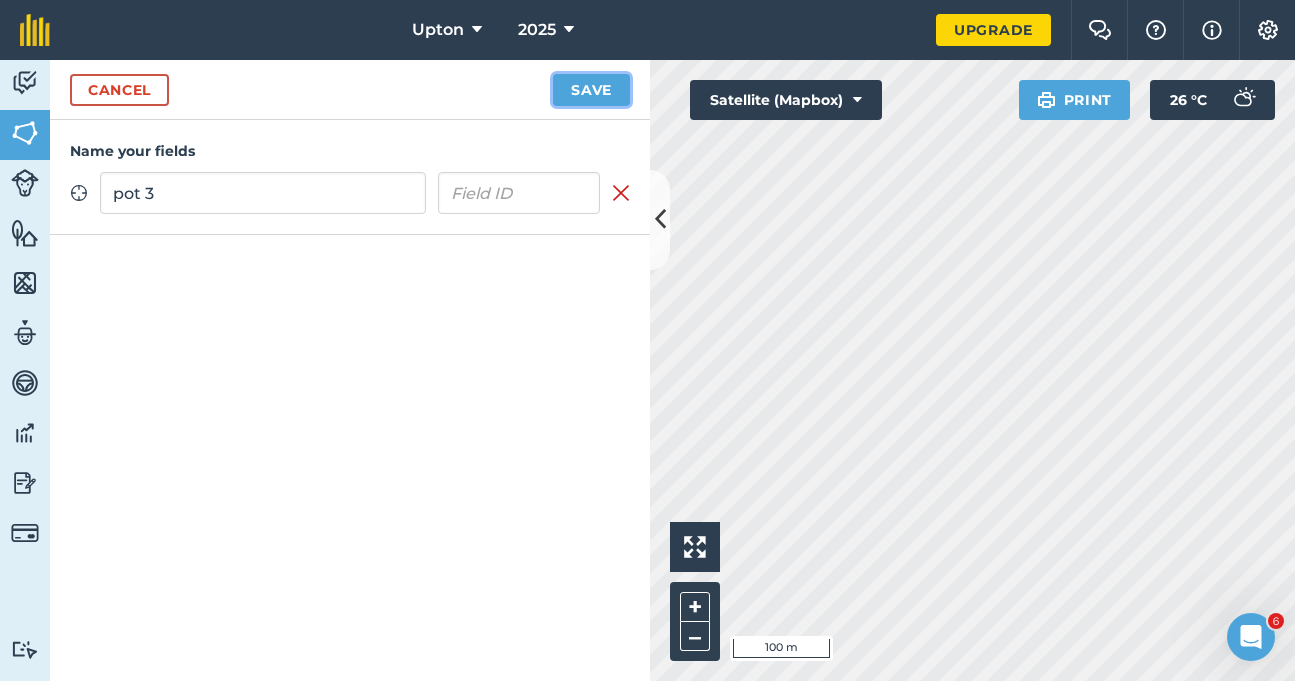 click on "Save" at bounding box center (591, 90) 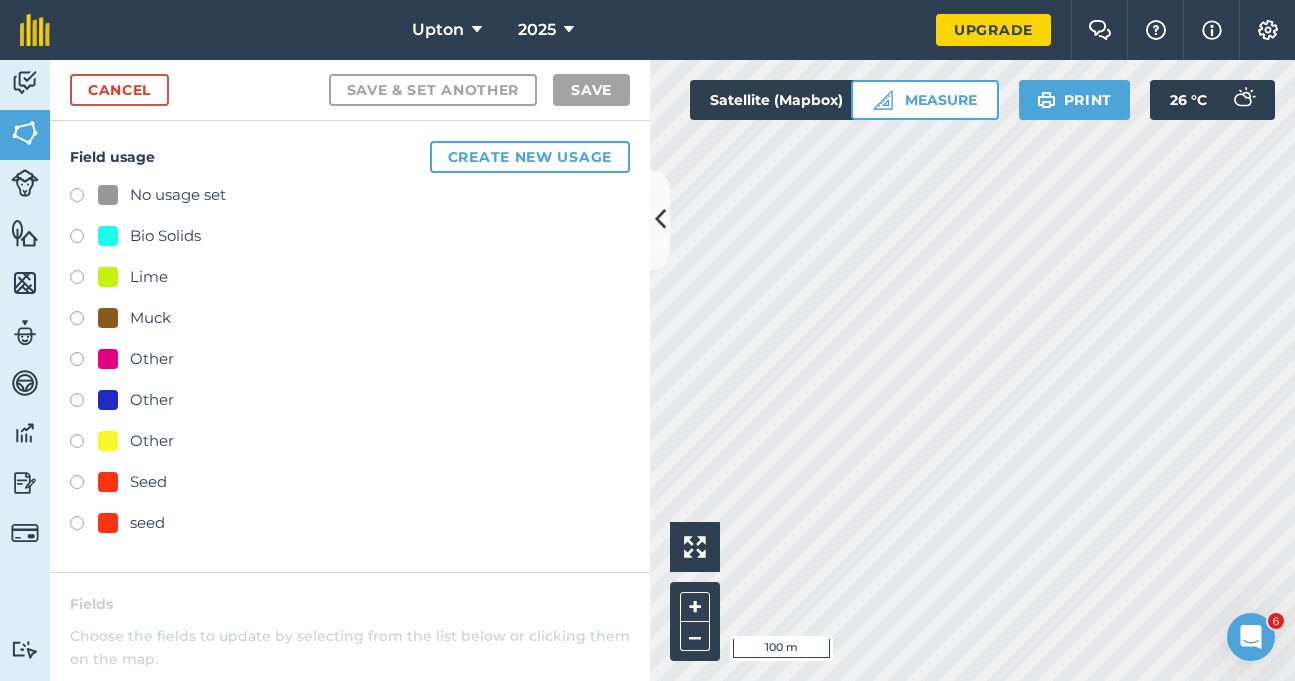 click at bounding box center [84, 403] 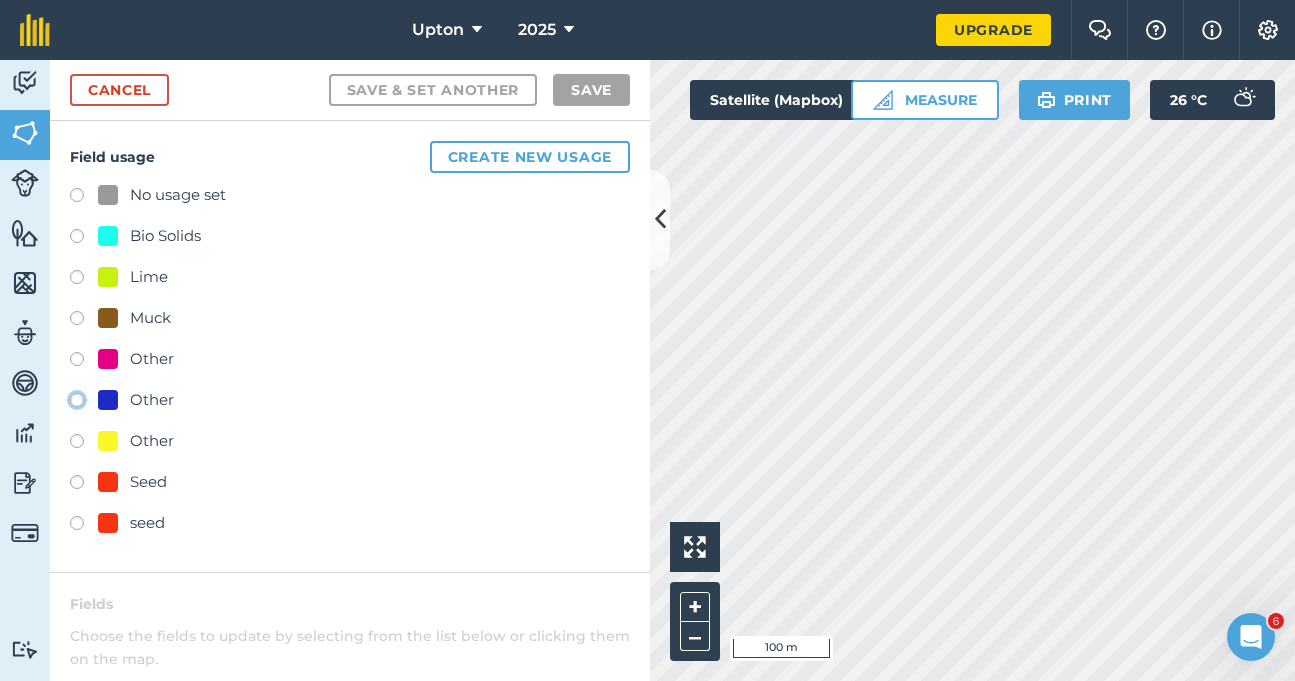click on "Other" at bounding box center (-9923, 399) 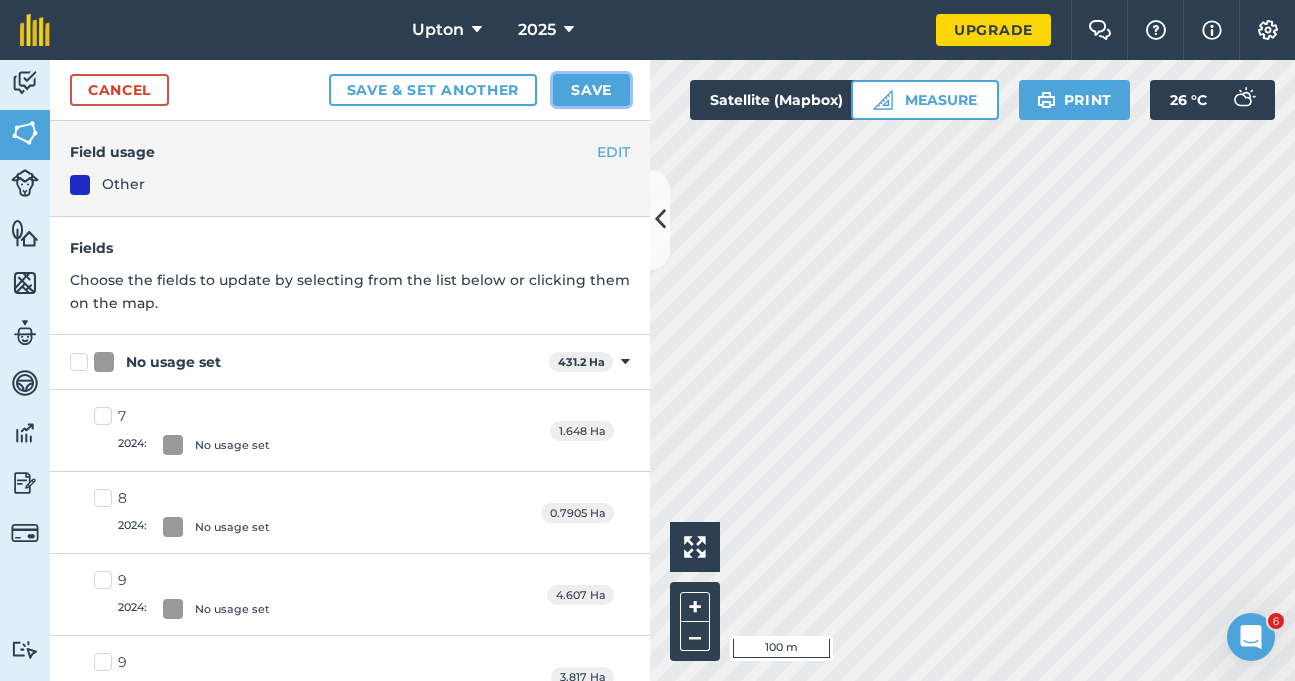 click on "Save" at bounding box center [591, 90] 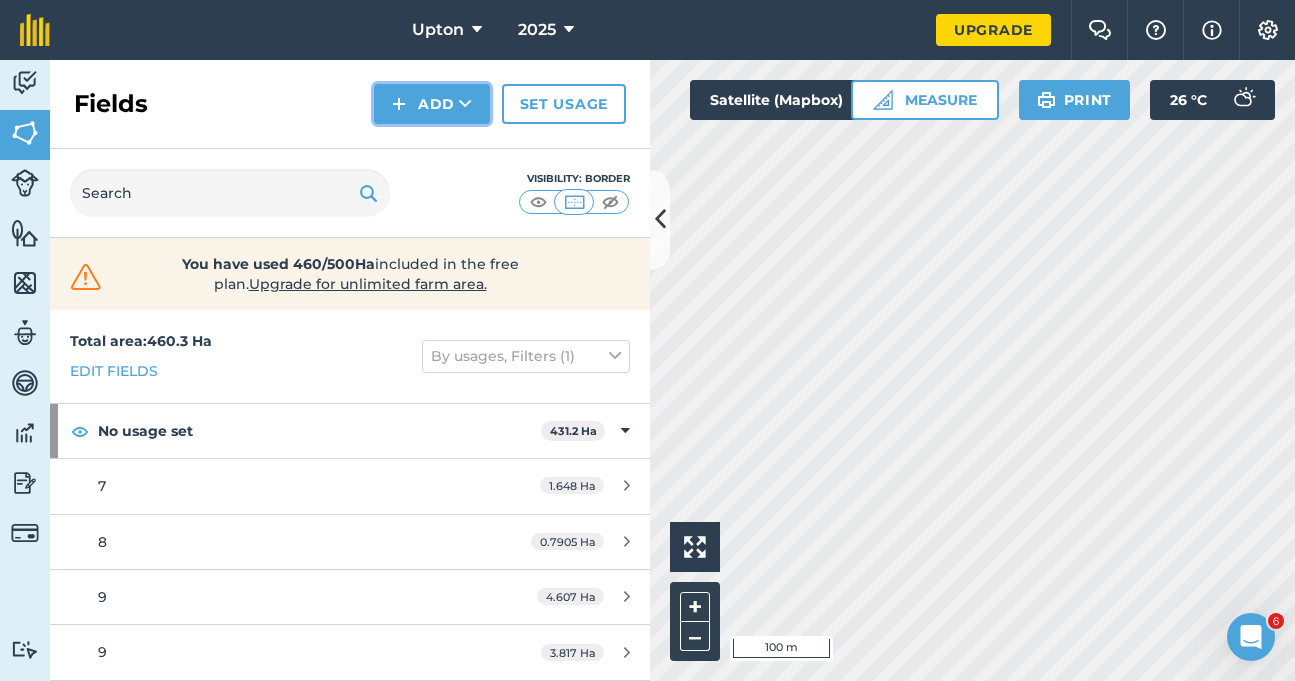 click on "Add" at bounding box center [432, 104] 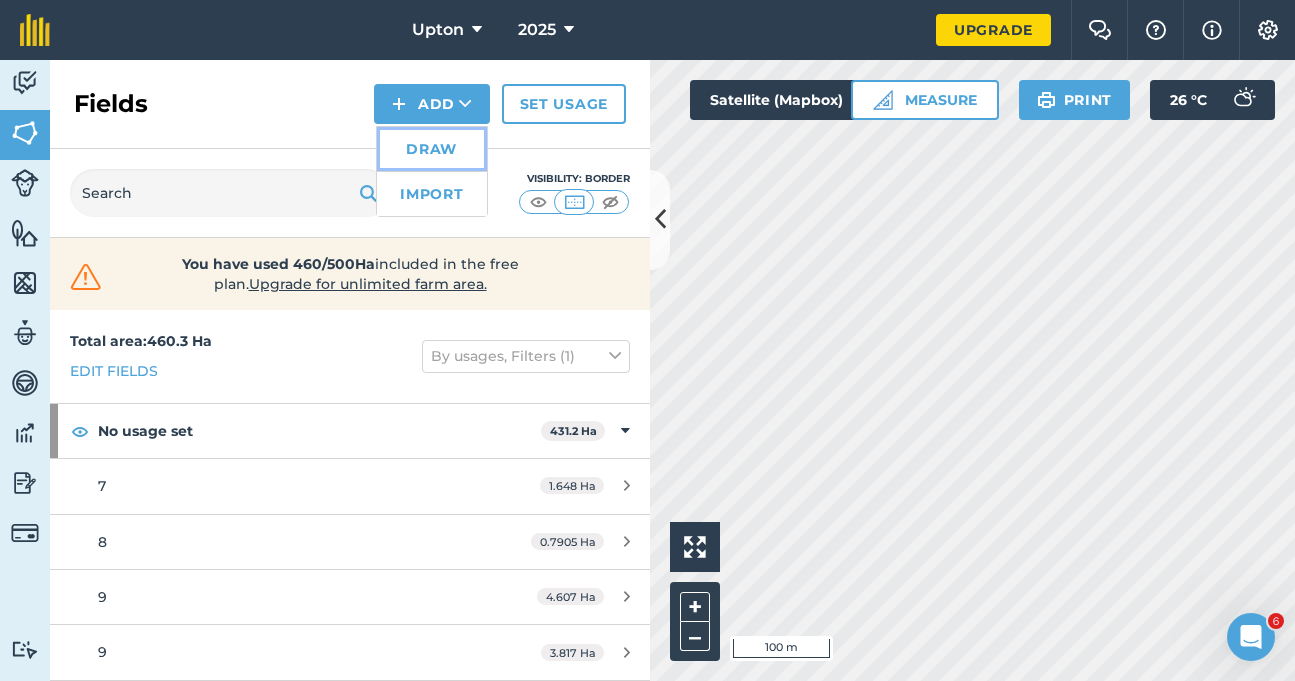 click on "Draw" at bounding box center [432, 149] 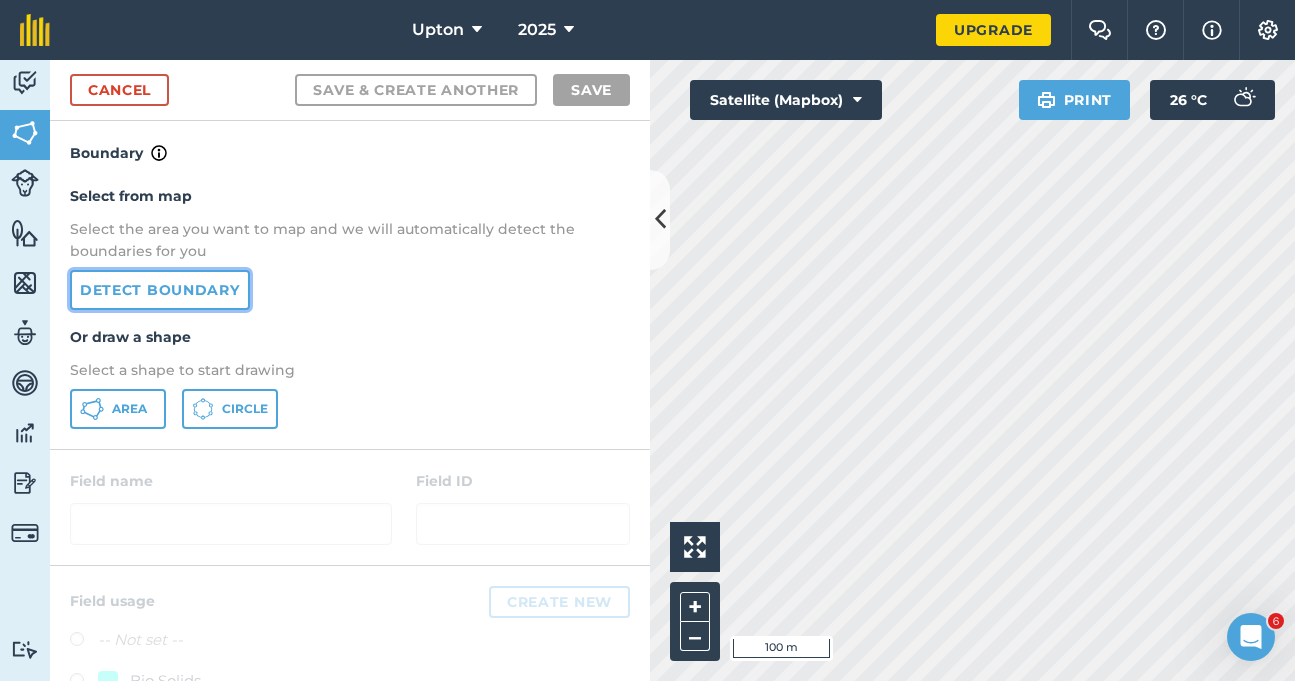 click on "Detect boundary" at bounding box center (160, 290) 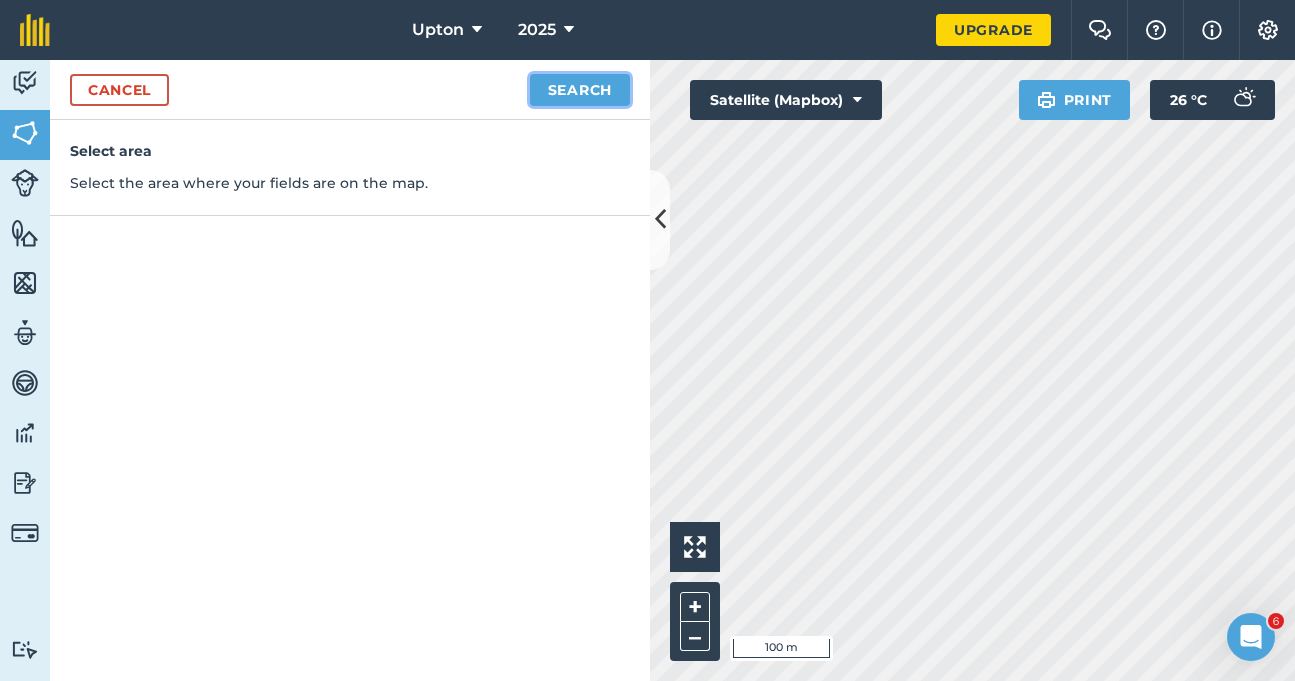 click on "Search" at bounding box center (580, 90) 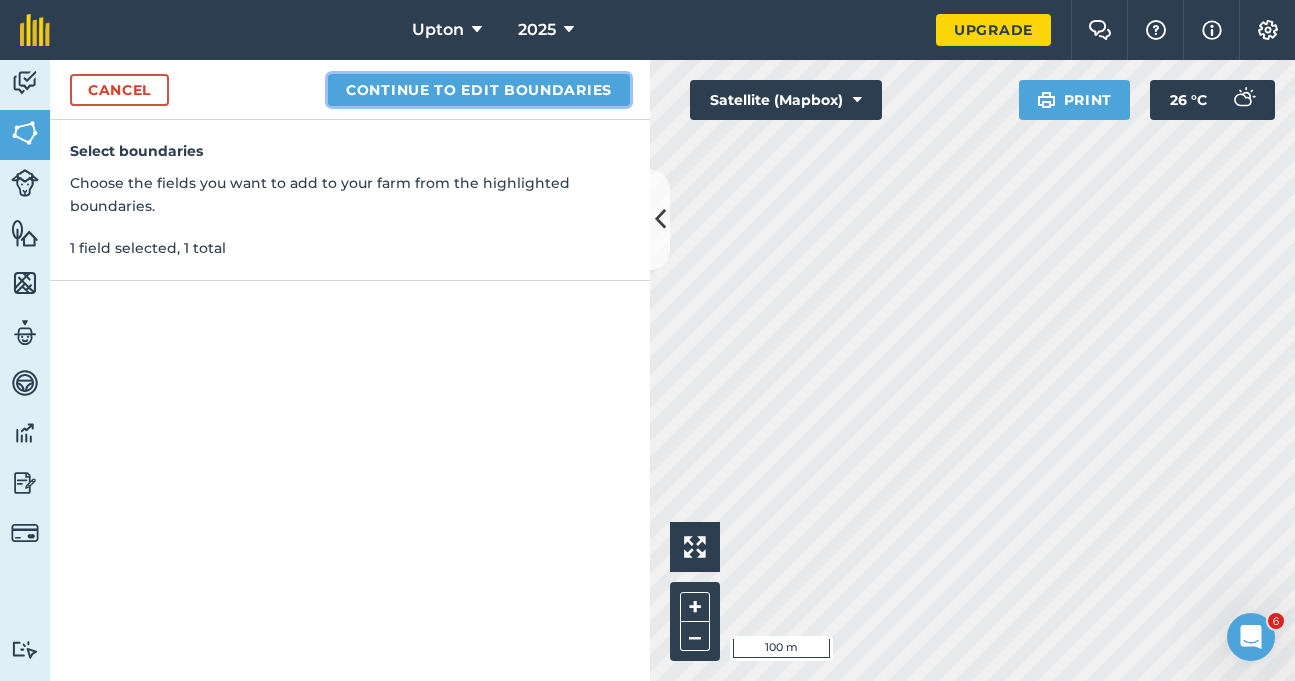 click on "Continue to edit boundaries" at bounding box center (479, 90) 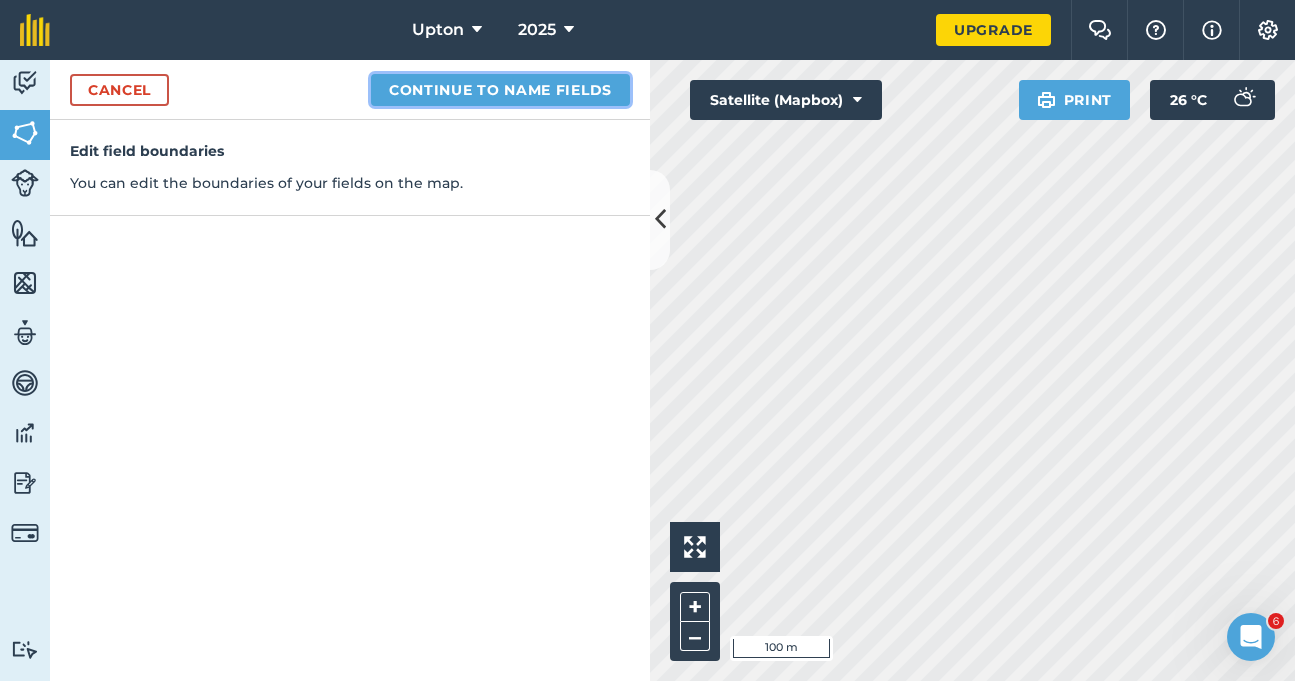 click on "Continue to name fields" at bounding box center [500, 90] 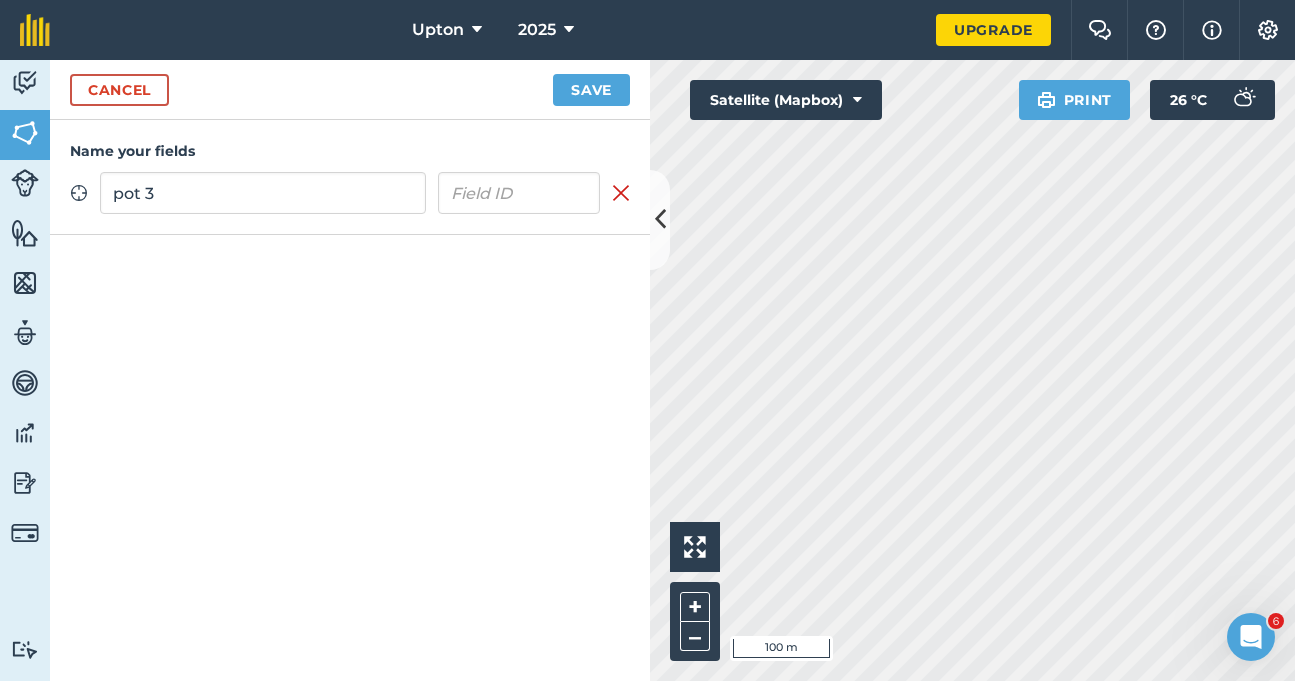 type on "pot 3" 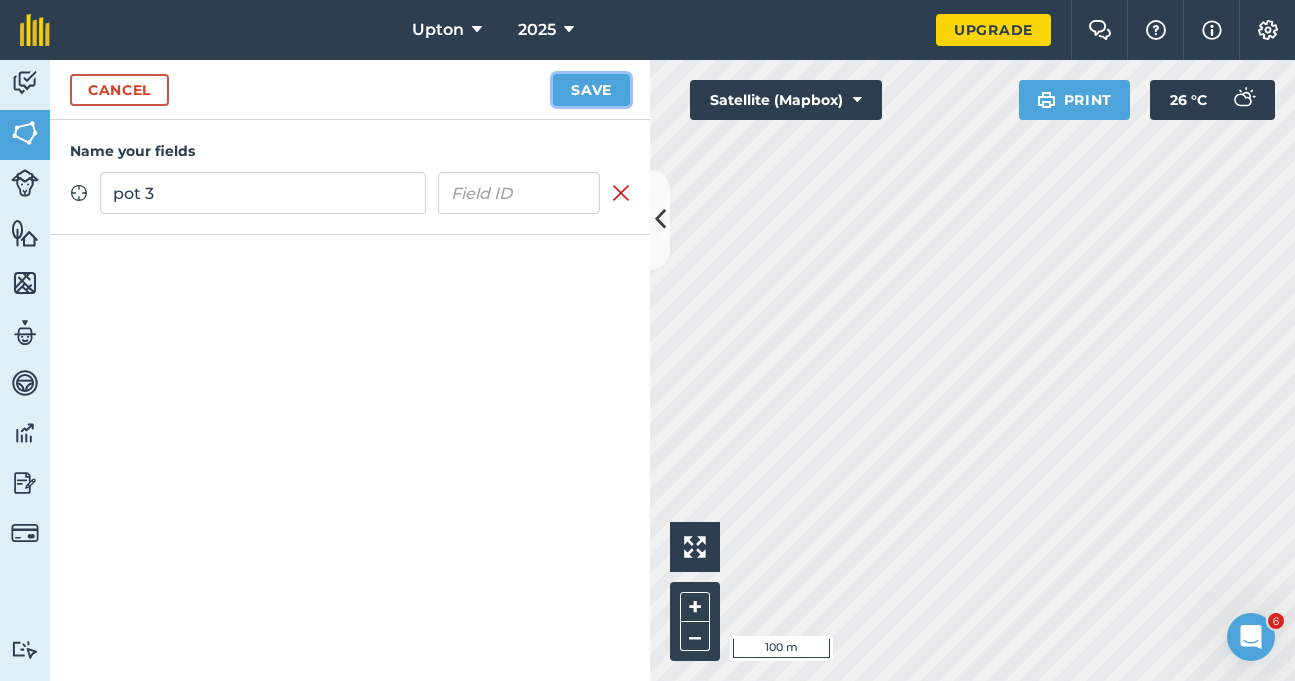 click on "Save" at bounding box center (591, 90) 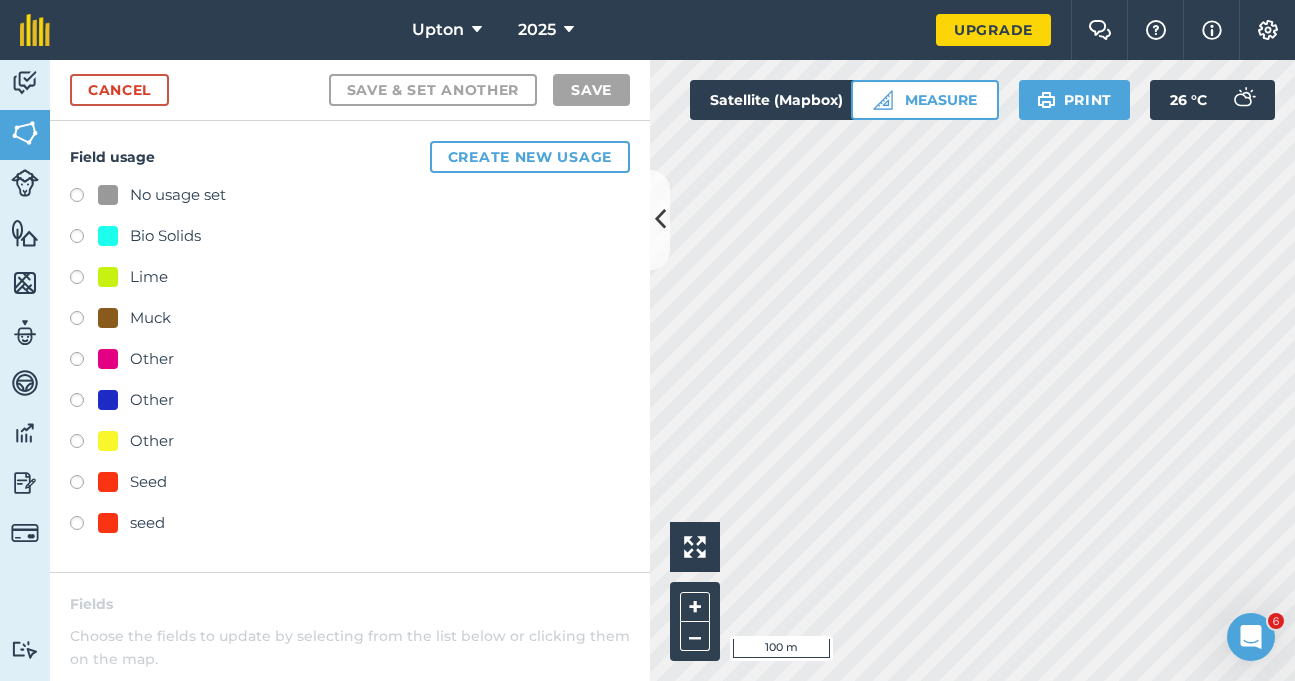 click at bounding box center (84, 403) 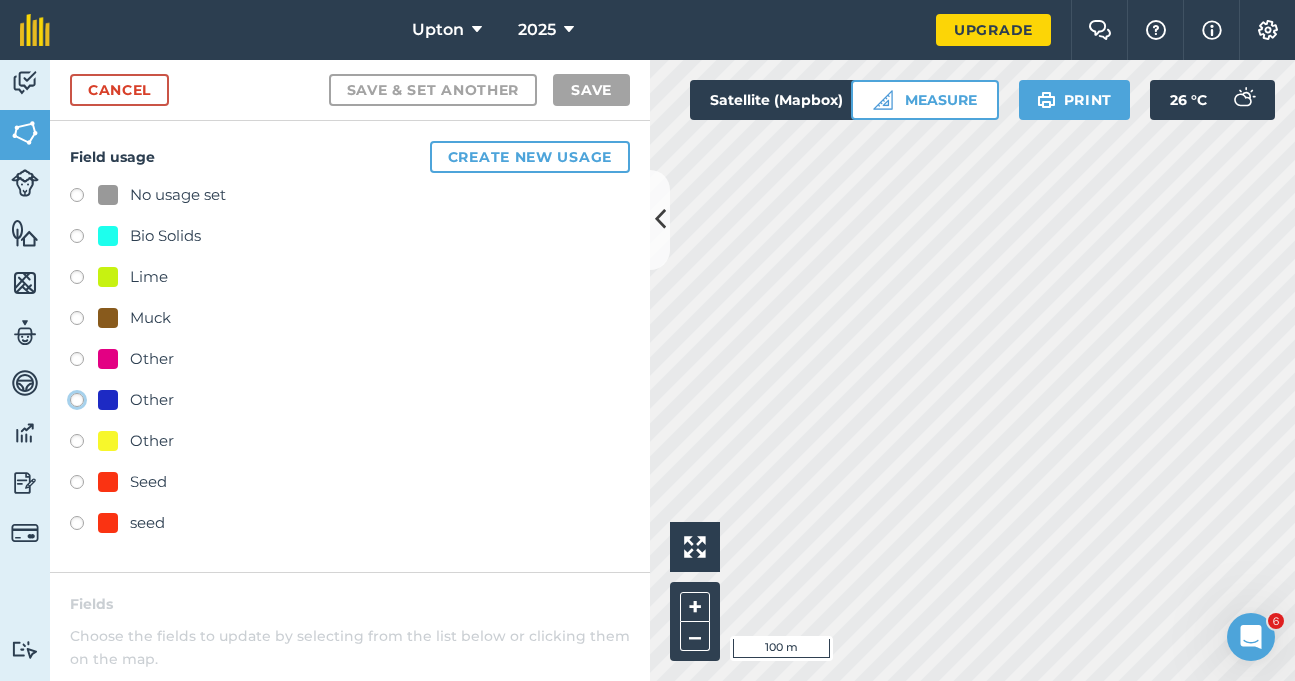click on "Other" at bounding box center (-9923, 399) 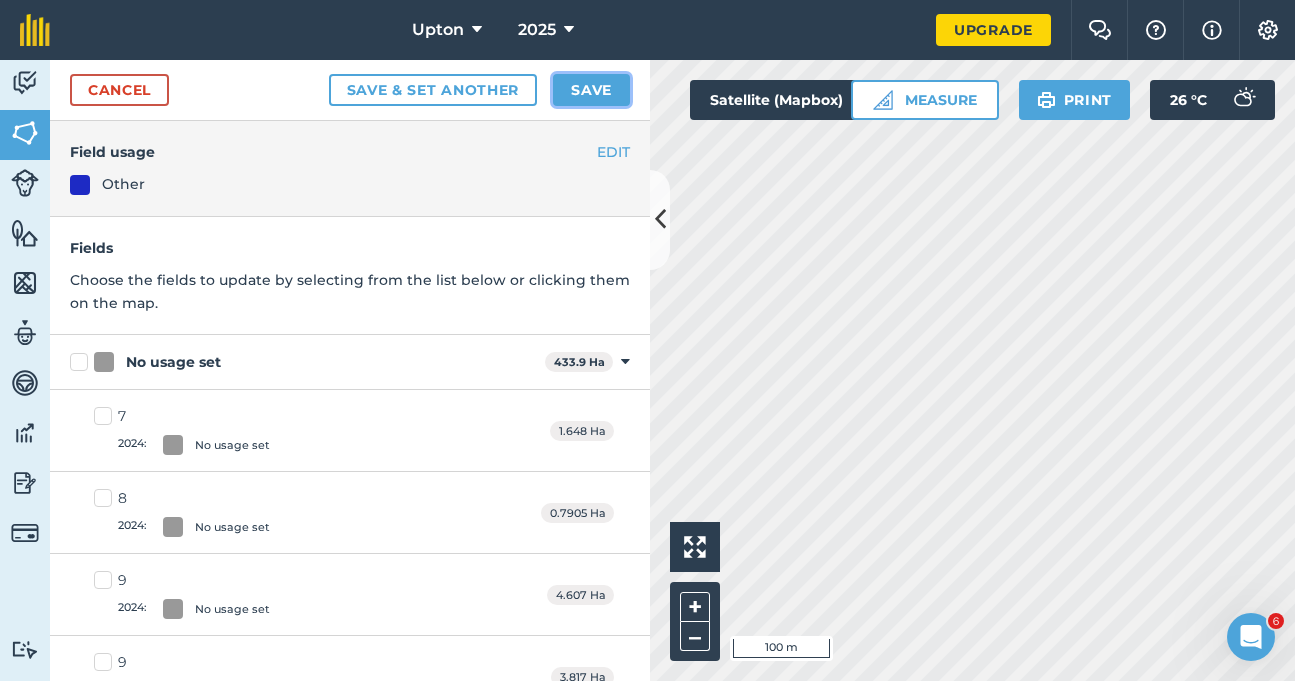 click on "Save" at bounding box center (591, 90) 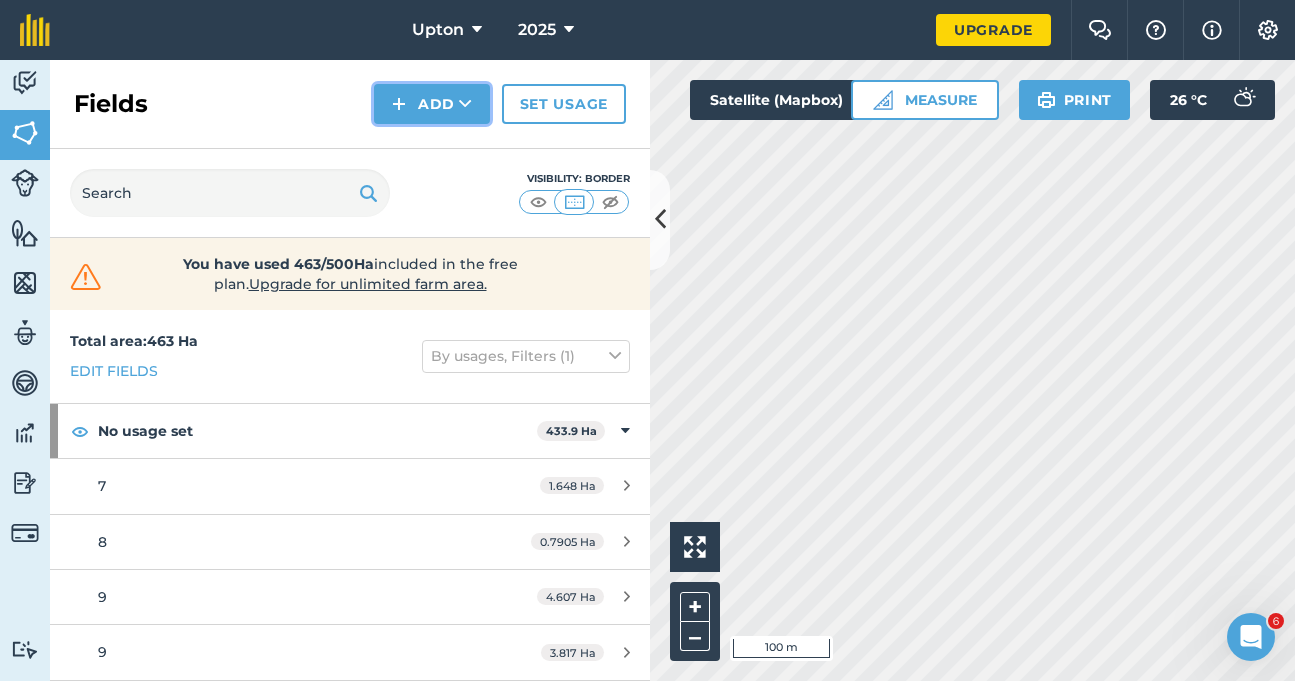click on "Add" at bounding box center (432, 104) 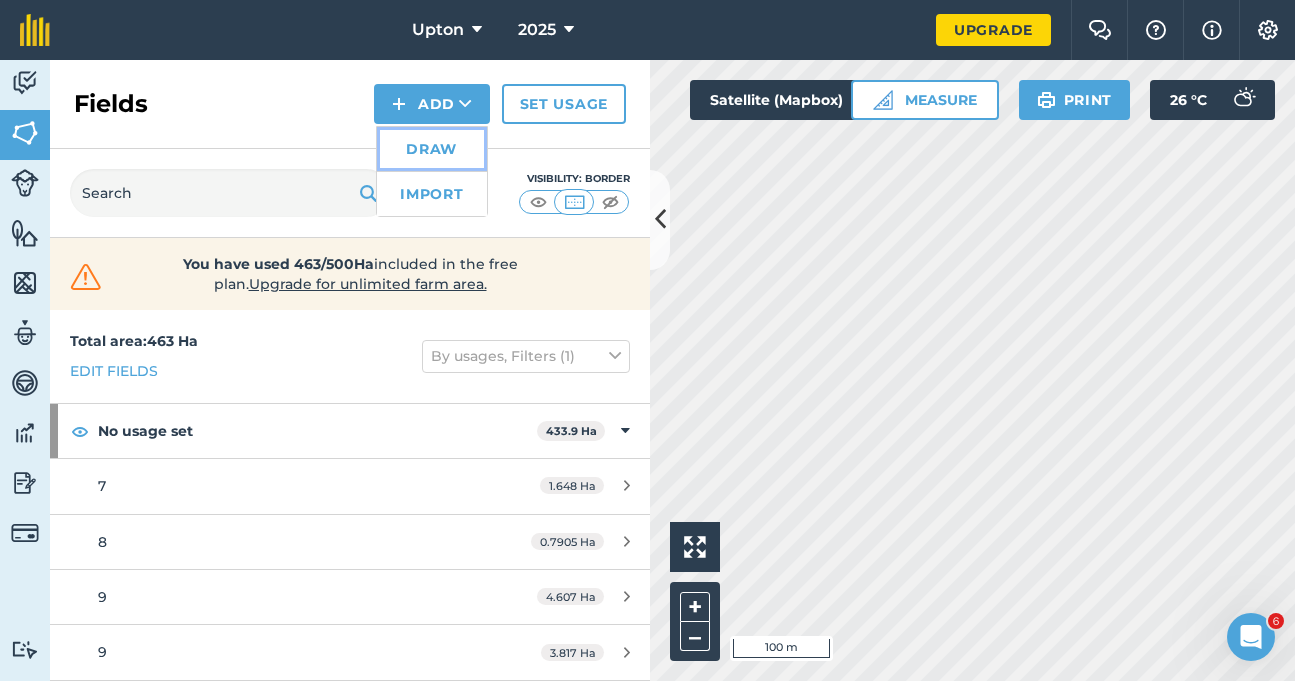 click on "Draw" at bounding box center (432, 149) 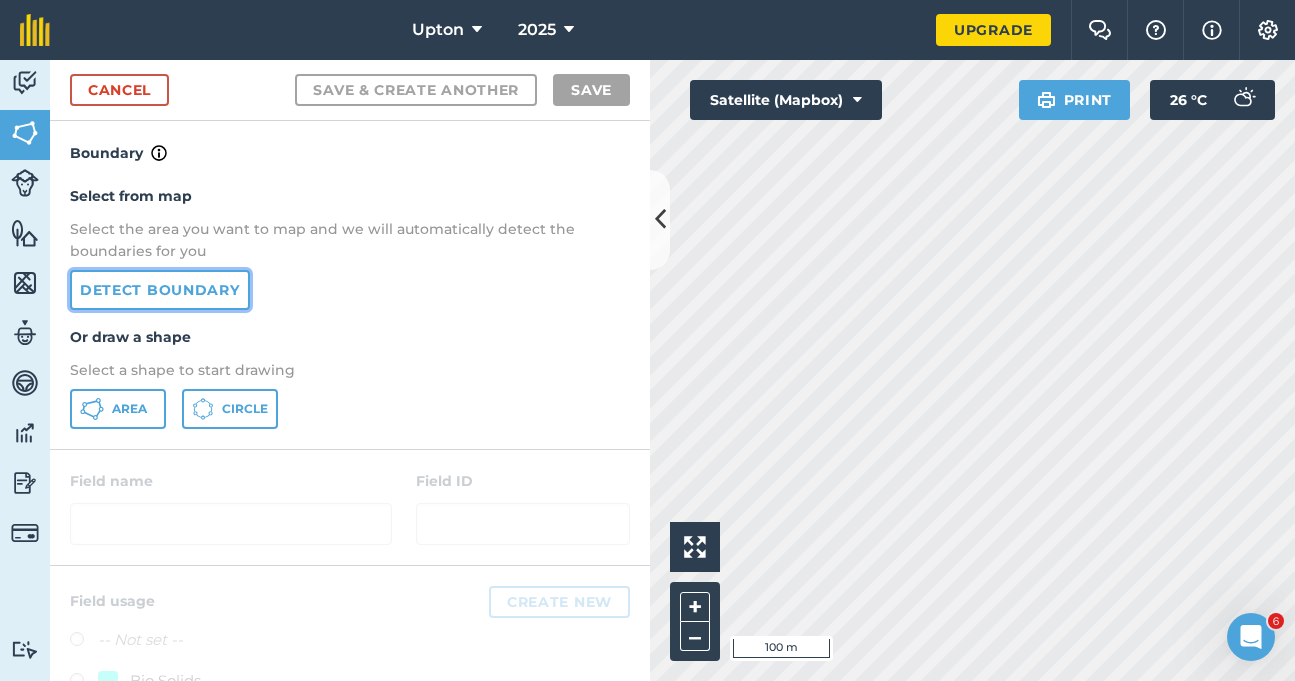 click on "Detect boundary" at bounding box center [160, 290] 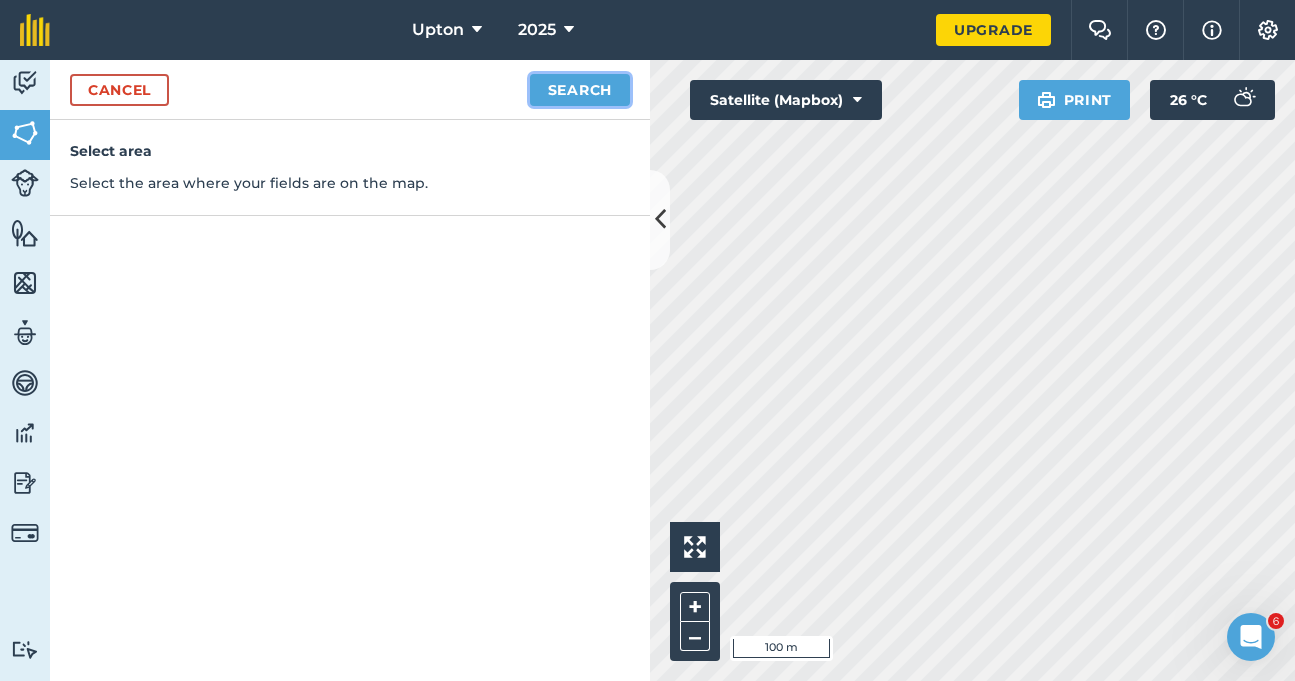 click on "Search" at bounding box center [580, 90] 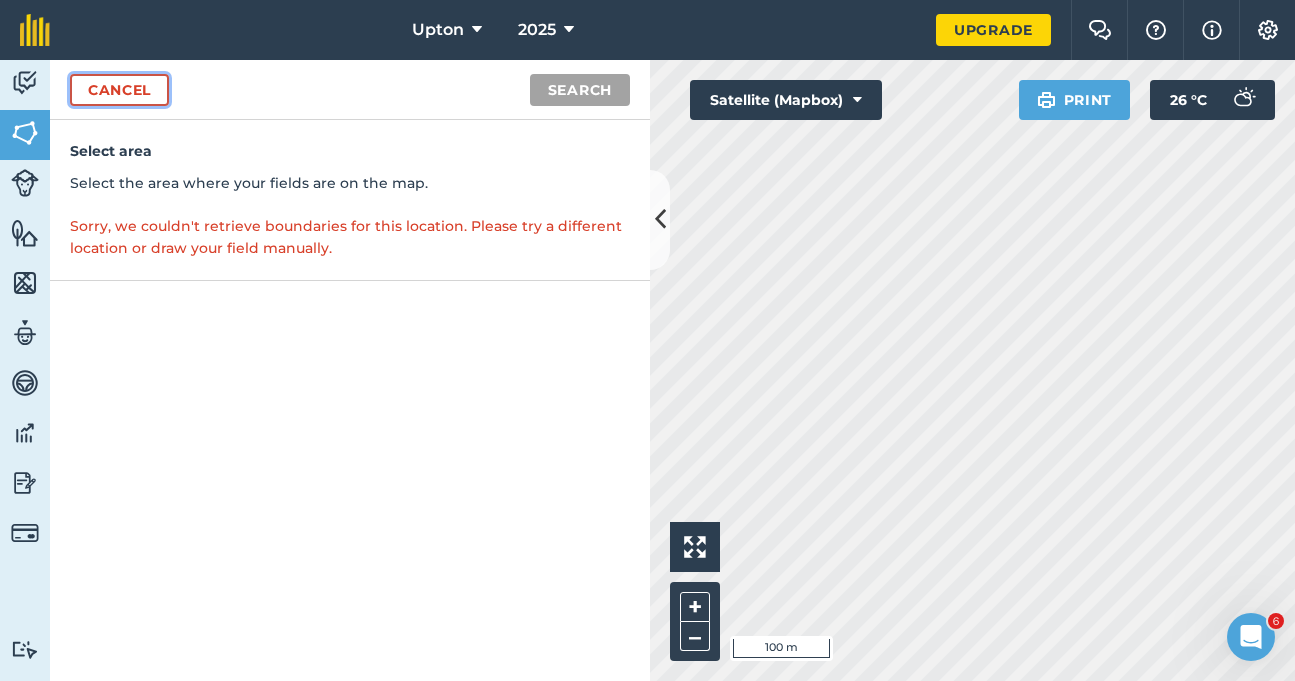 click on "Cancel" at bounding box center [119, 90] 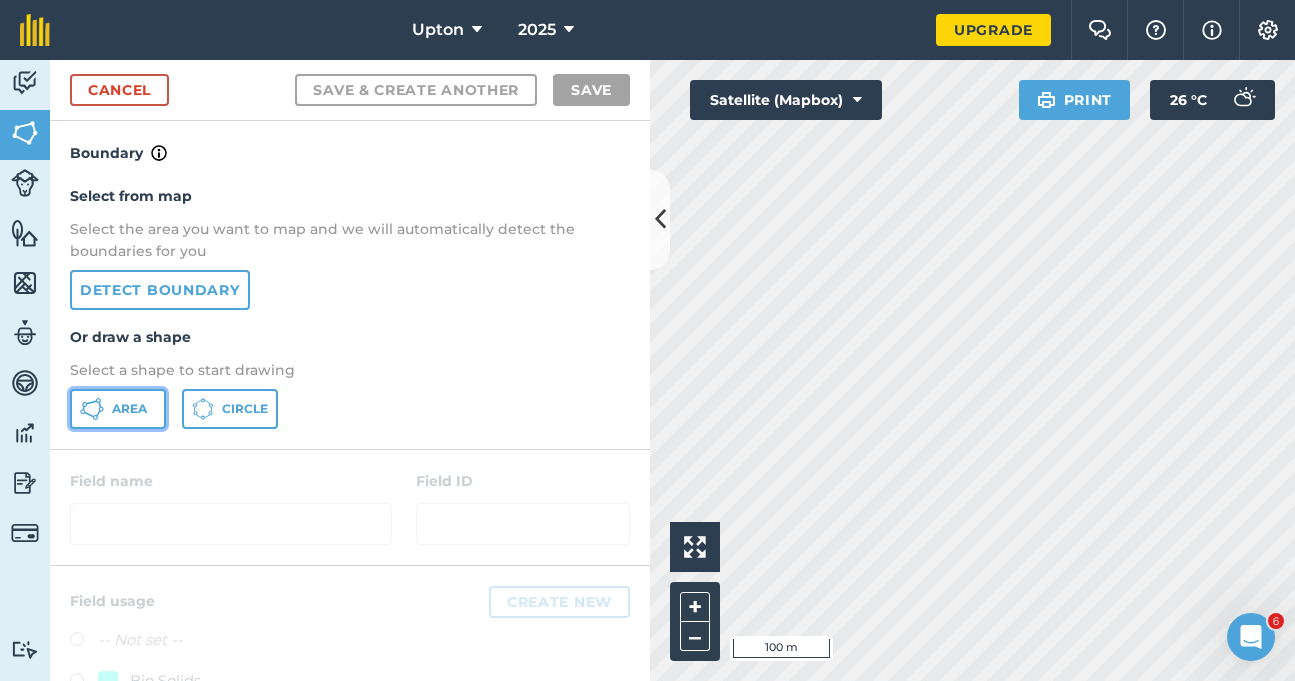 click on "Area" at bounding box center [129, 409] 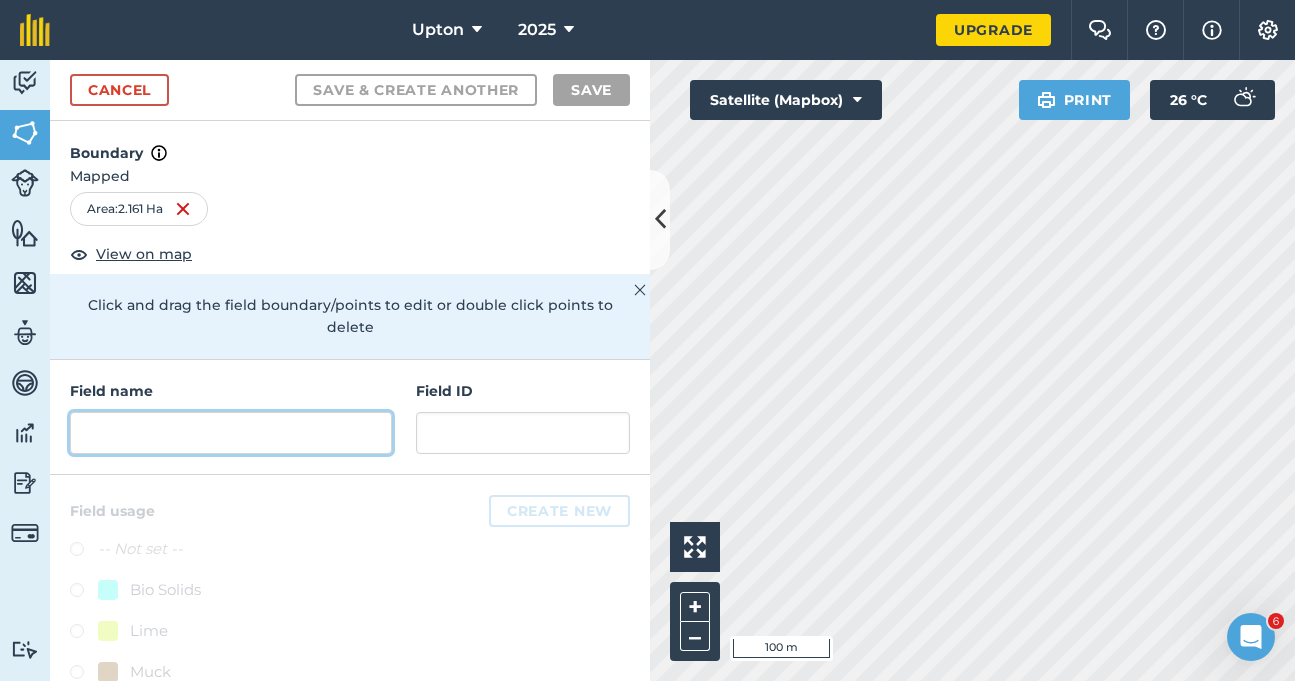 click at bounding box center (231, 433) 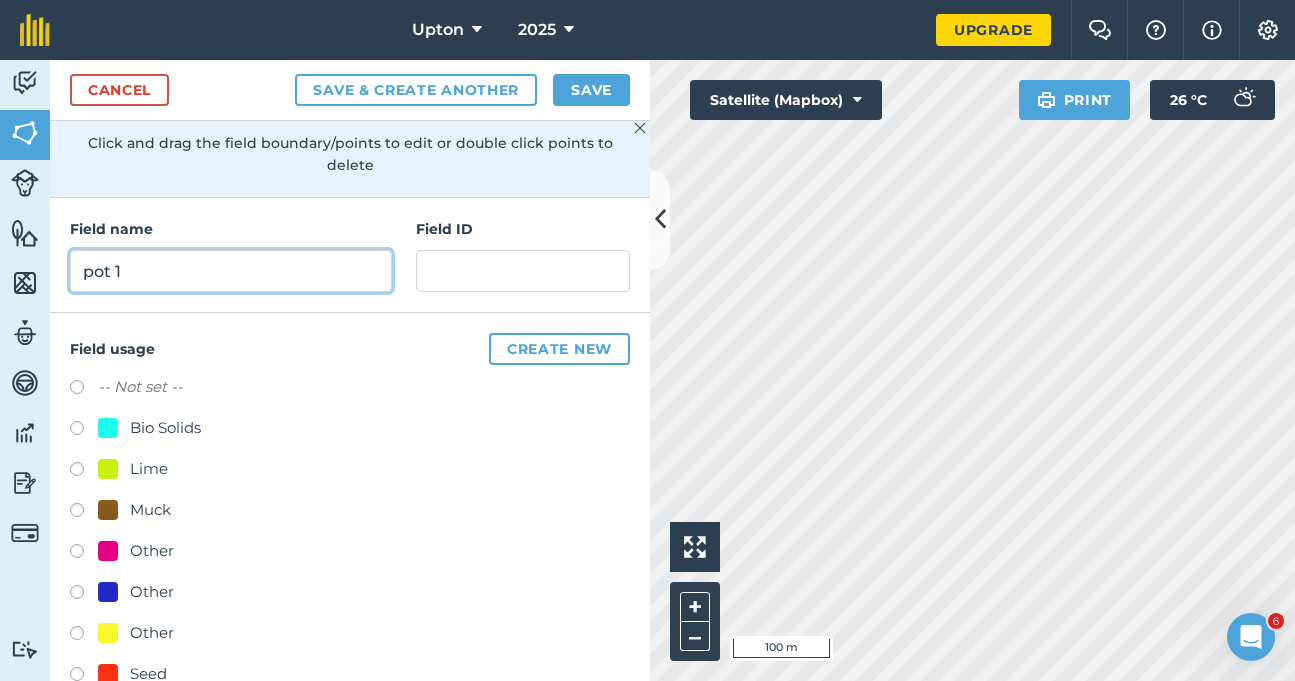 scroll, scrollTop: 246, scrollLeft: 0, axis: vertical 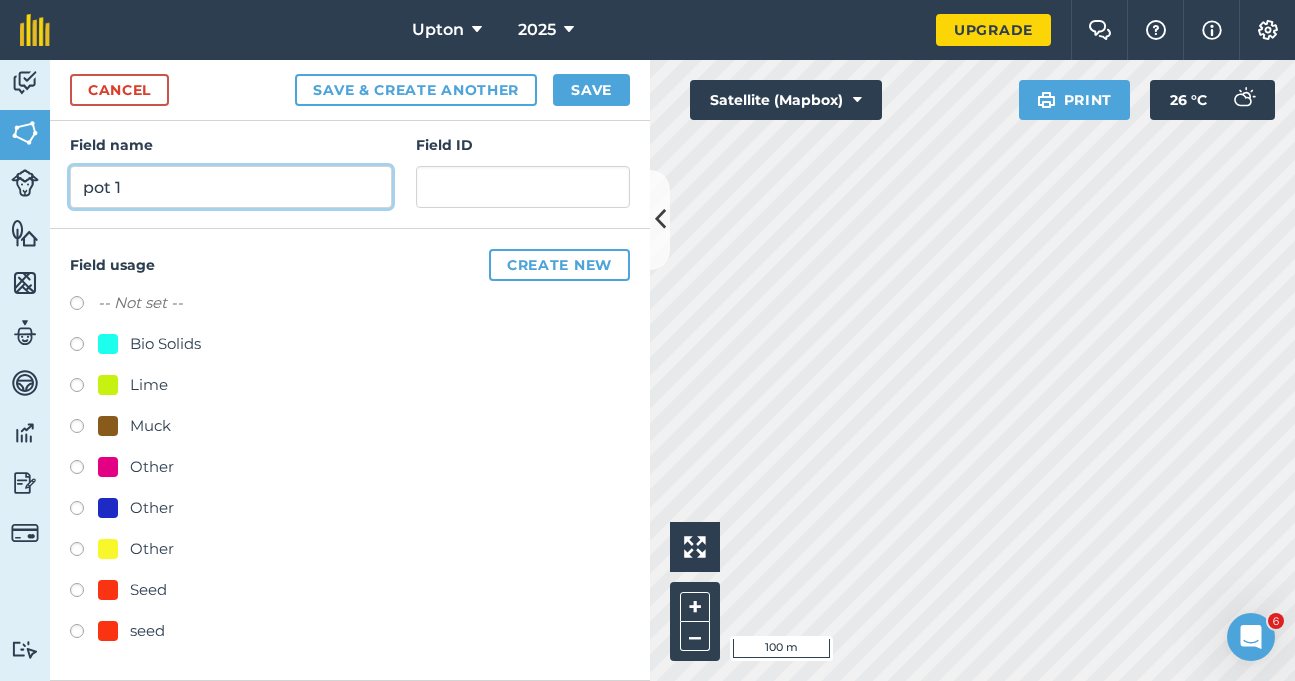 type on "pot 1" 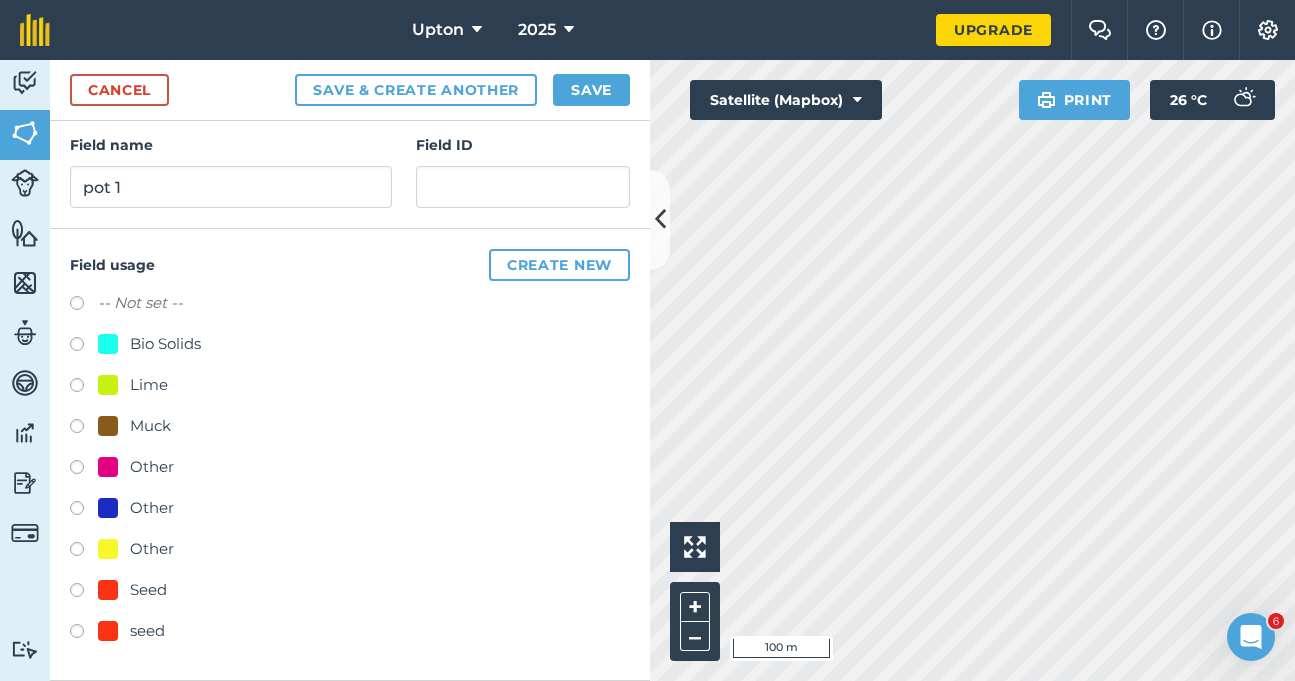 click at bounding box center (84, 511) 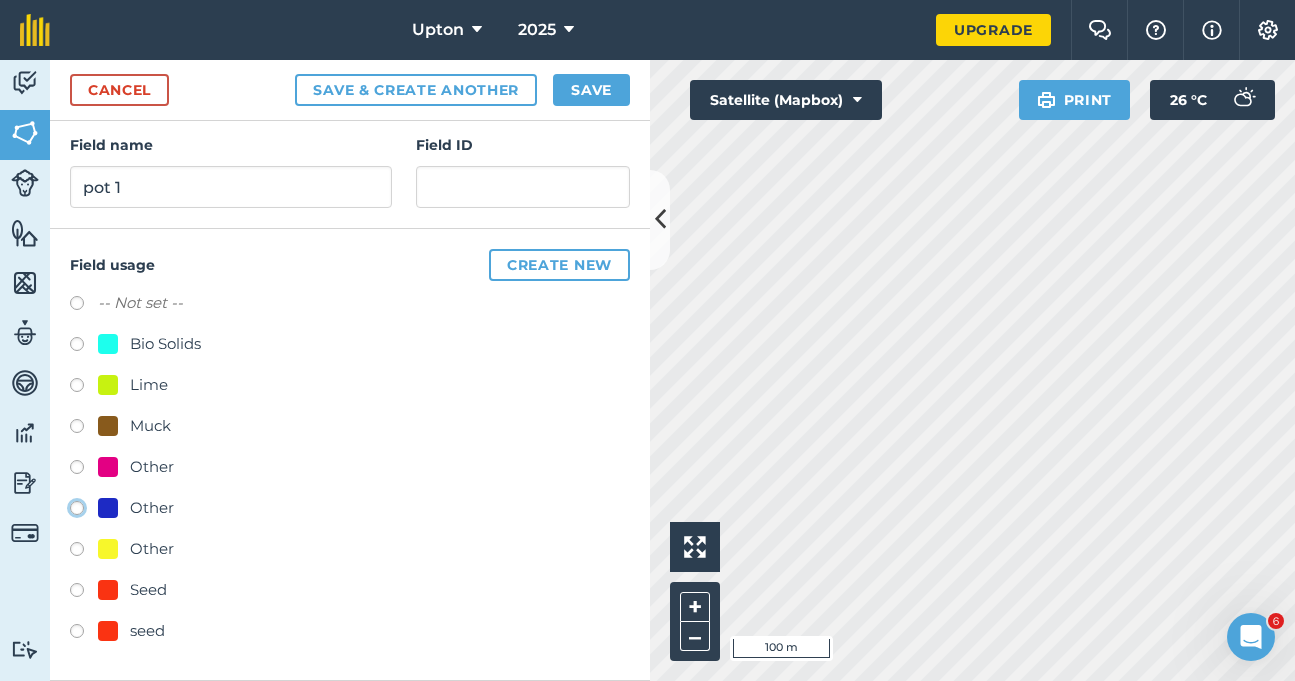 click on "Other" at bounding box center (-9923, 507) 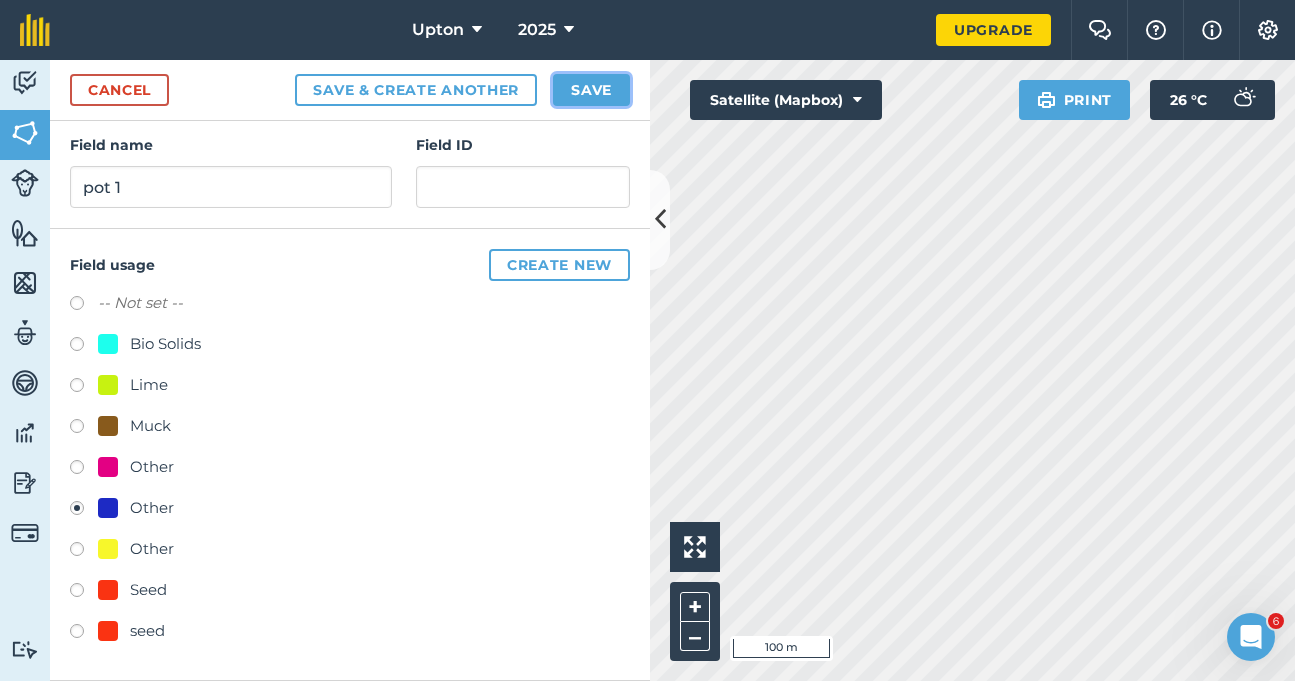 click on "Save" at bounding box center (591, 90) 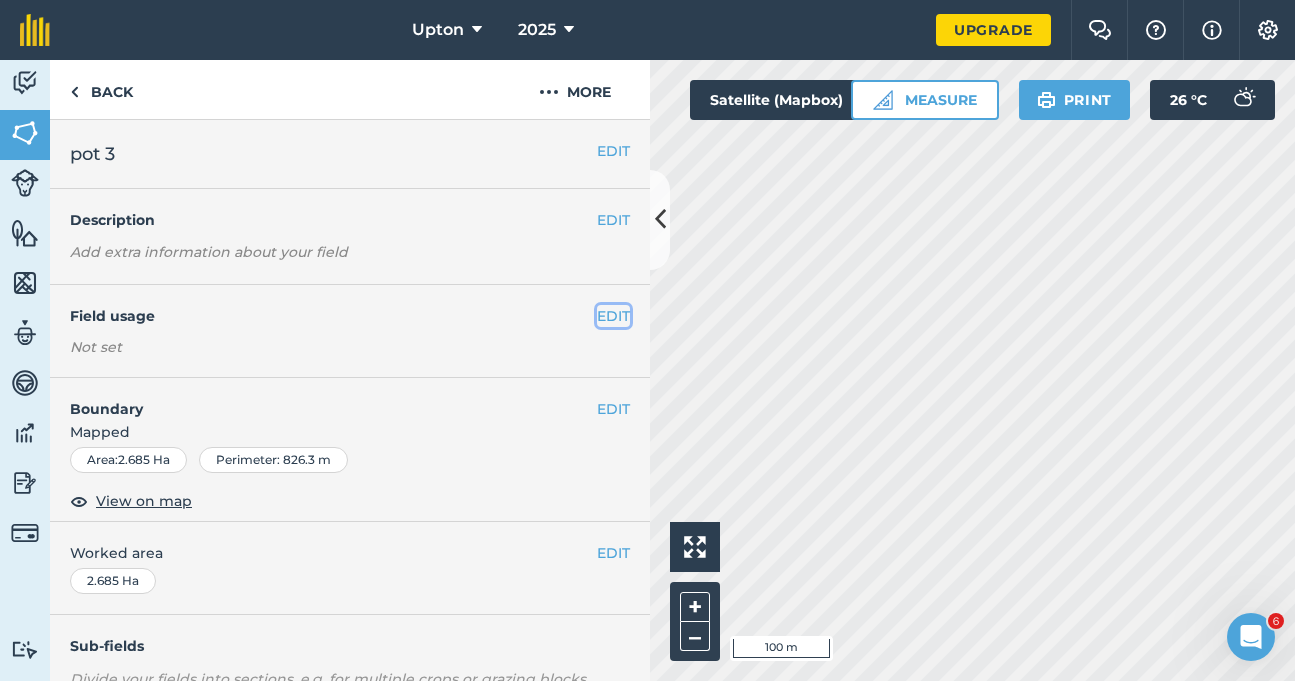click on "EDIT" at bounding box center (613, 316) 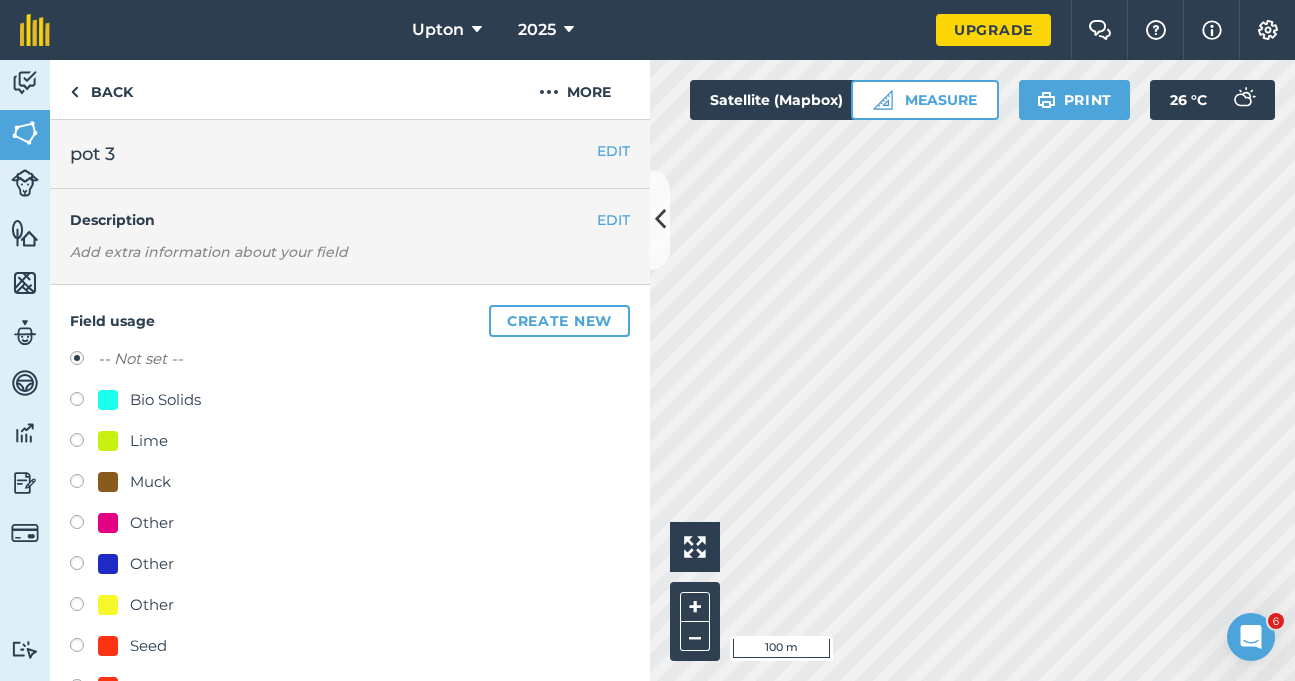 click at bounding box center (84, 566) 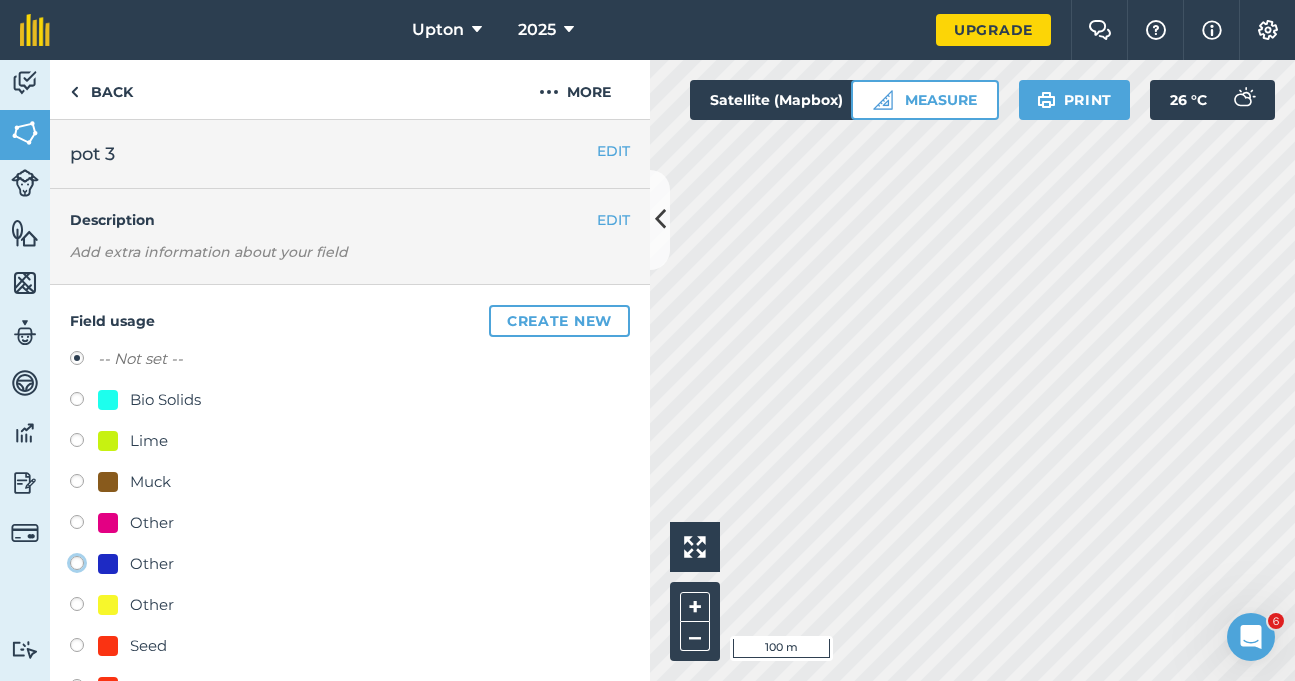 click on "Other" at bounding box center (-9923, 562) 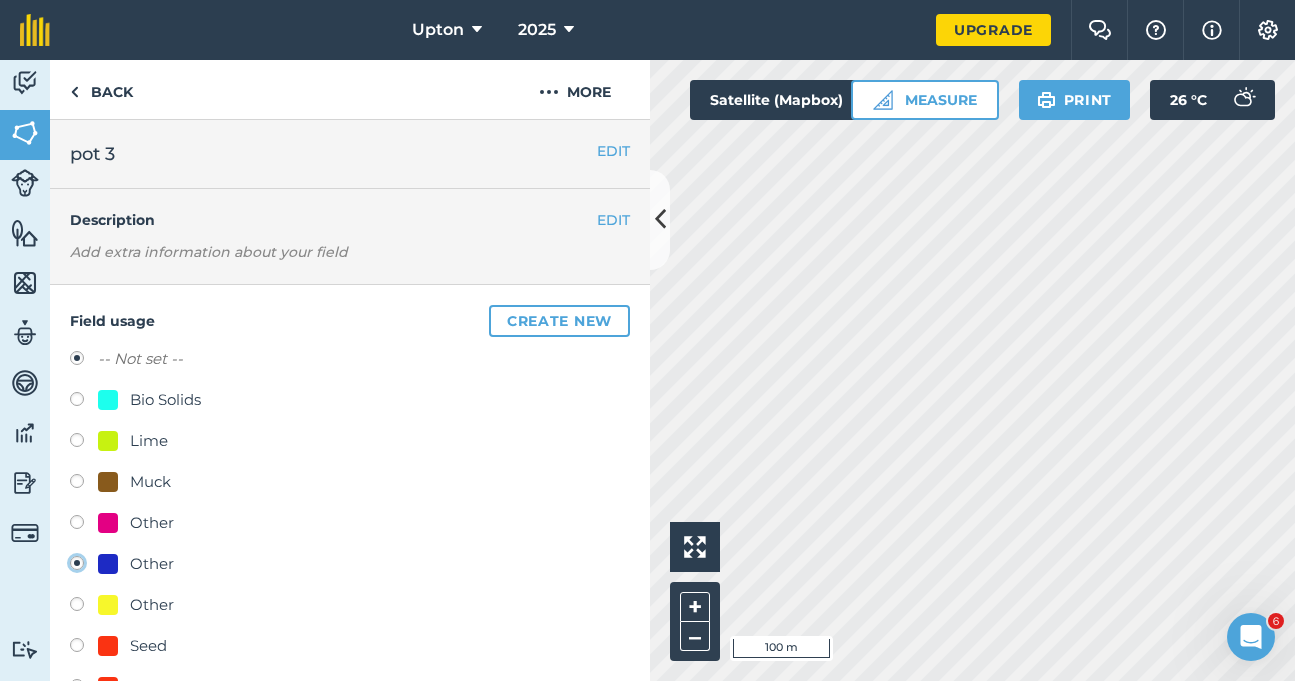 radio on "true" 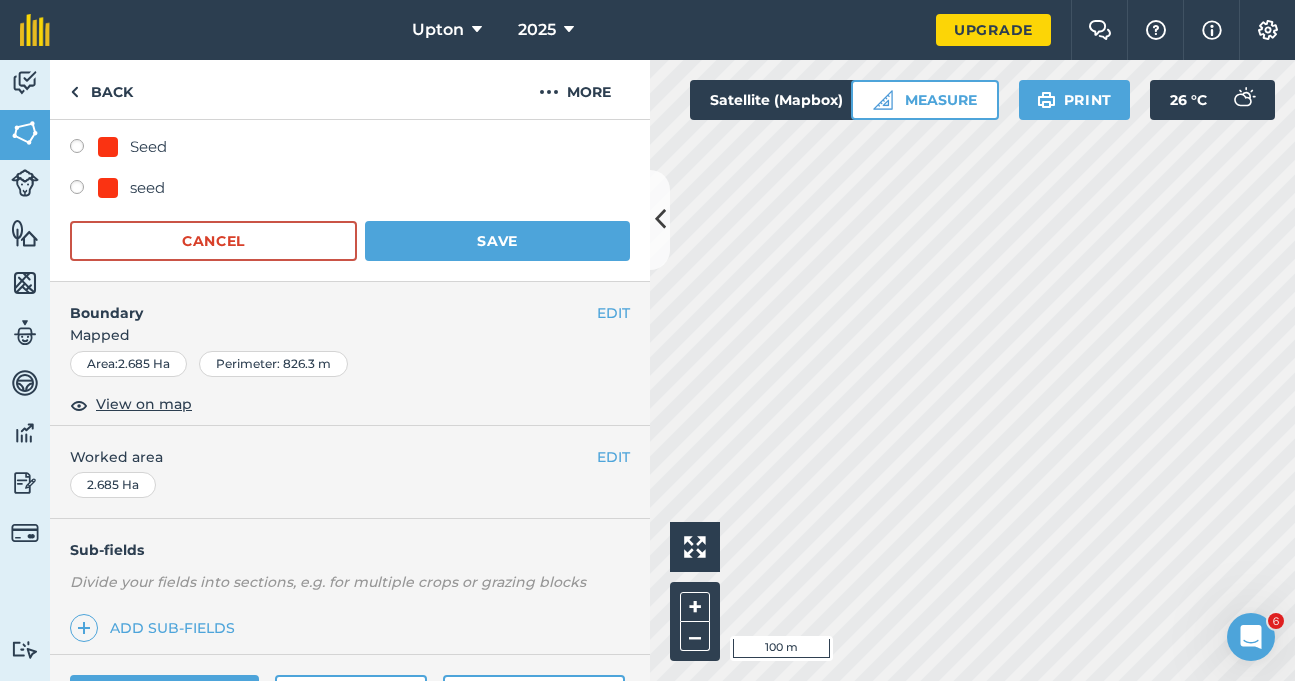 scroll, scrollTop: 500, scrollLeft: 0, axis: vertical 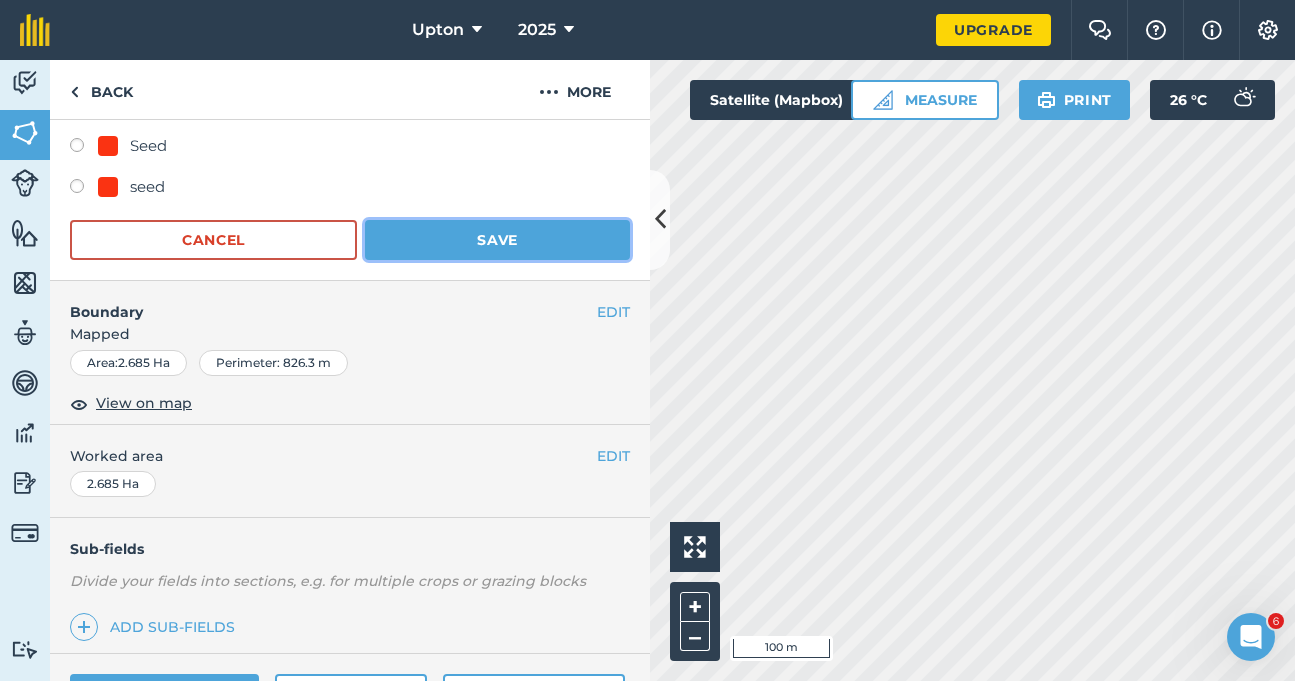 click on "Save" at bounding box center [497, 240] 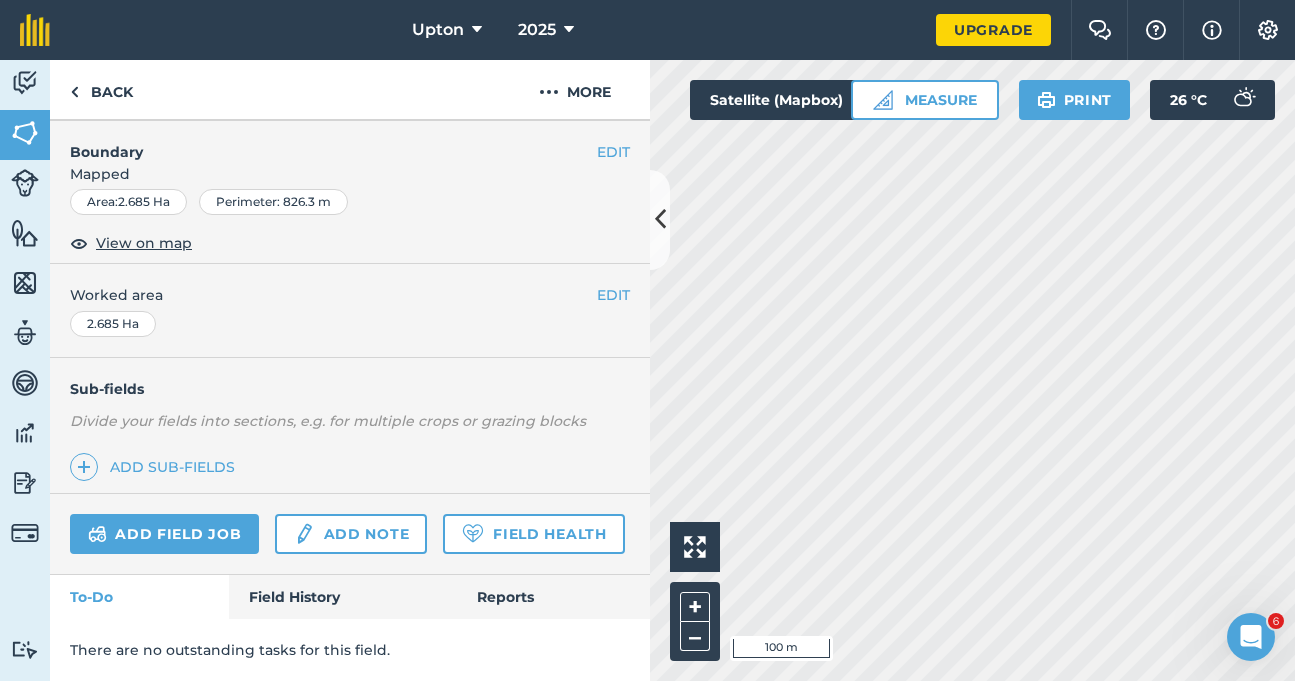 scroll, scrollTop: 316, scrollLeft: 0, axis: vertical 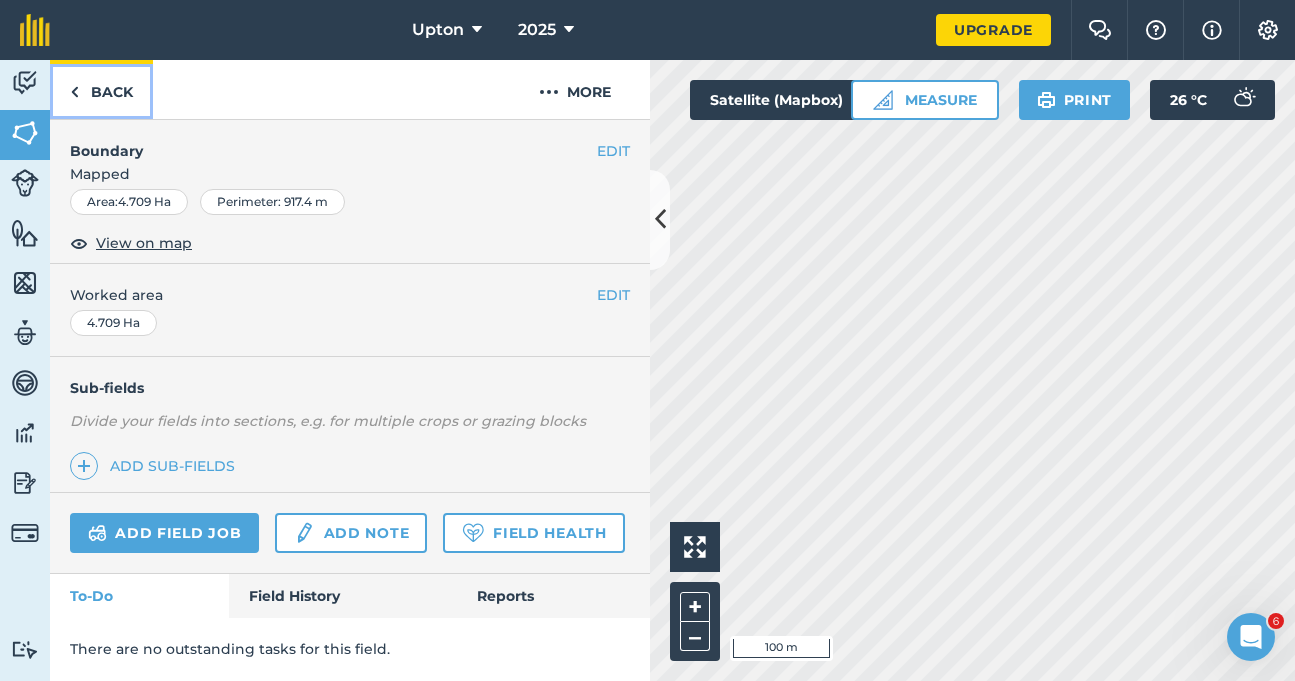 click on "Back" at bounding box center [101, 89] 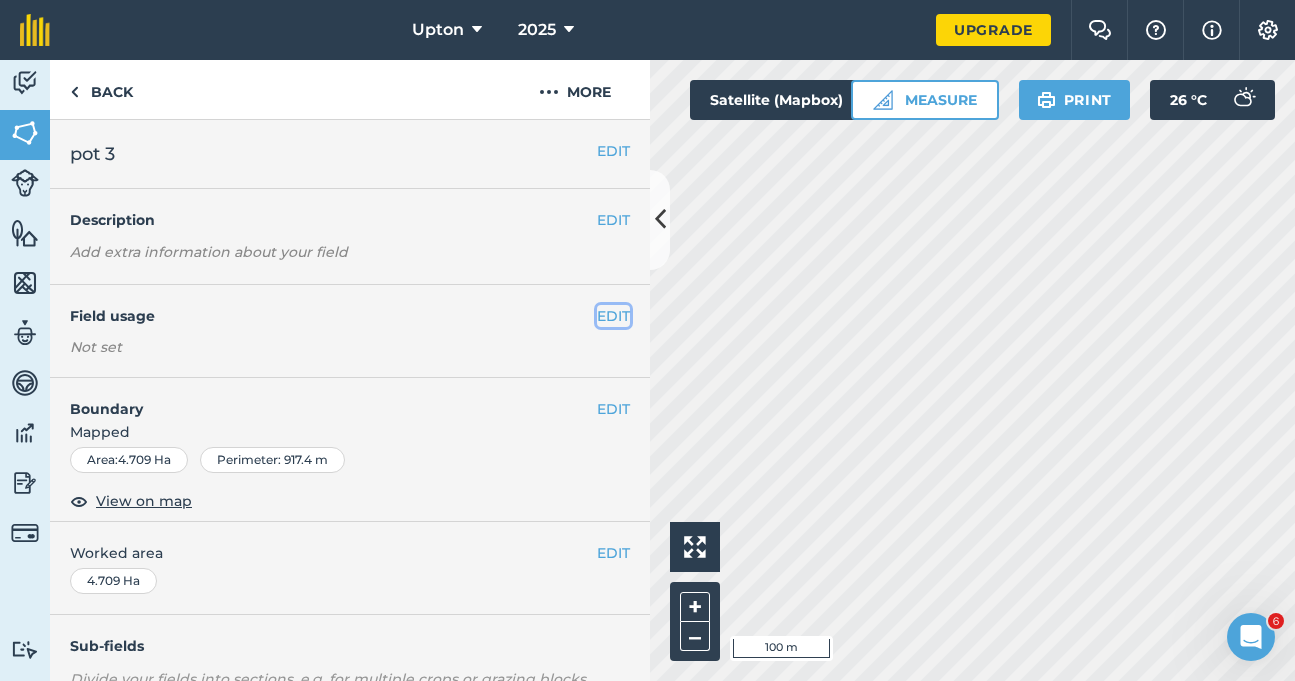click on "EDIT" at bounding box center (613, 316) 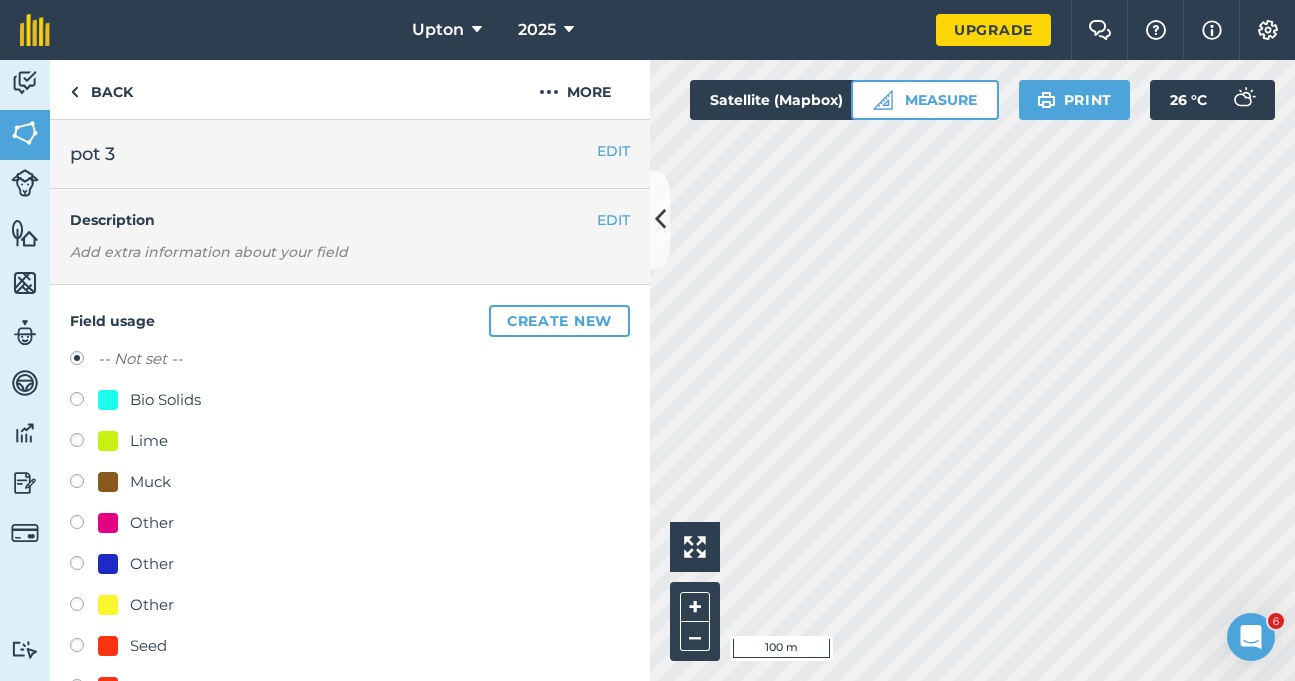 click at bounding box center [84, 566] 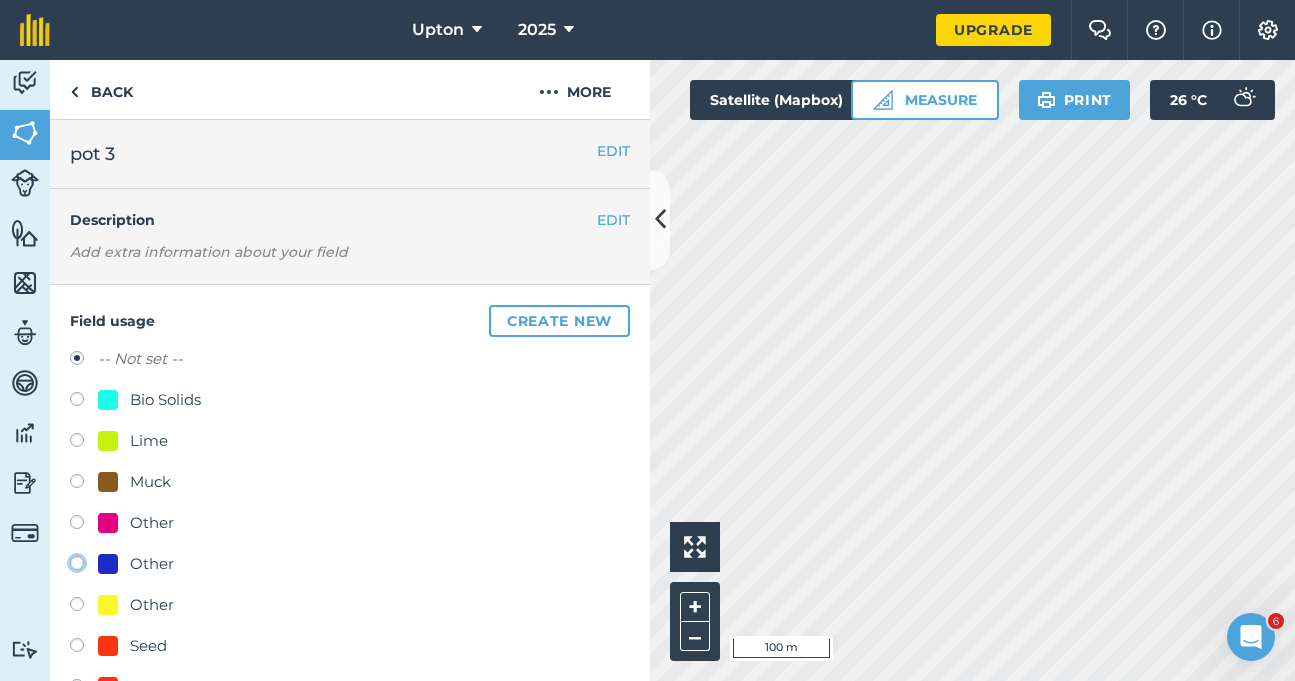 click on "Other" at bounding box center (-9923, 562) 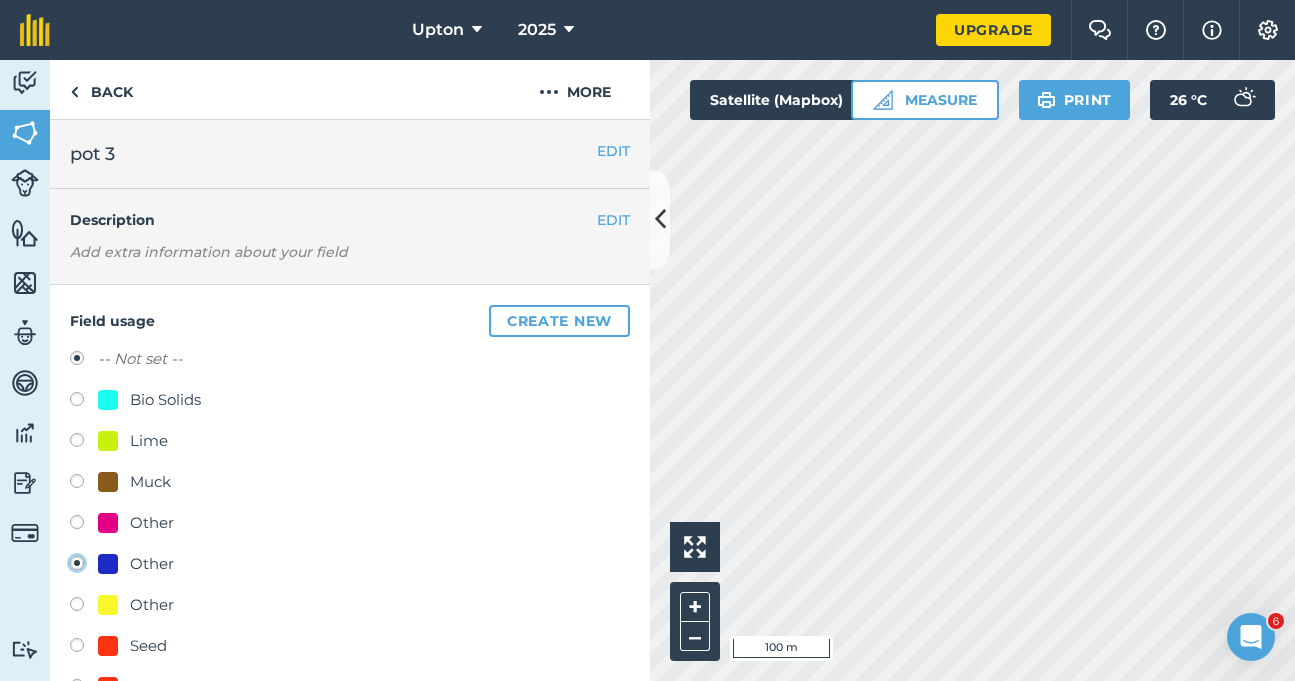 radio on "true" 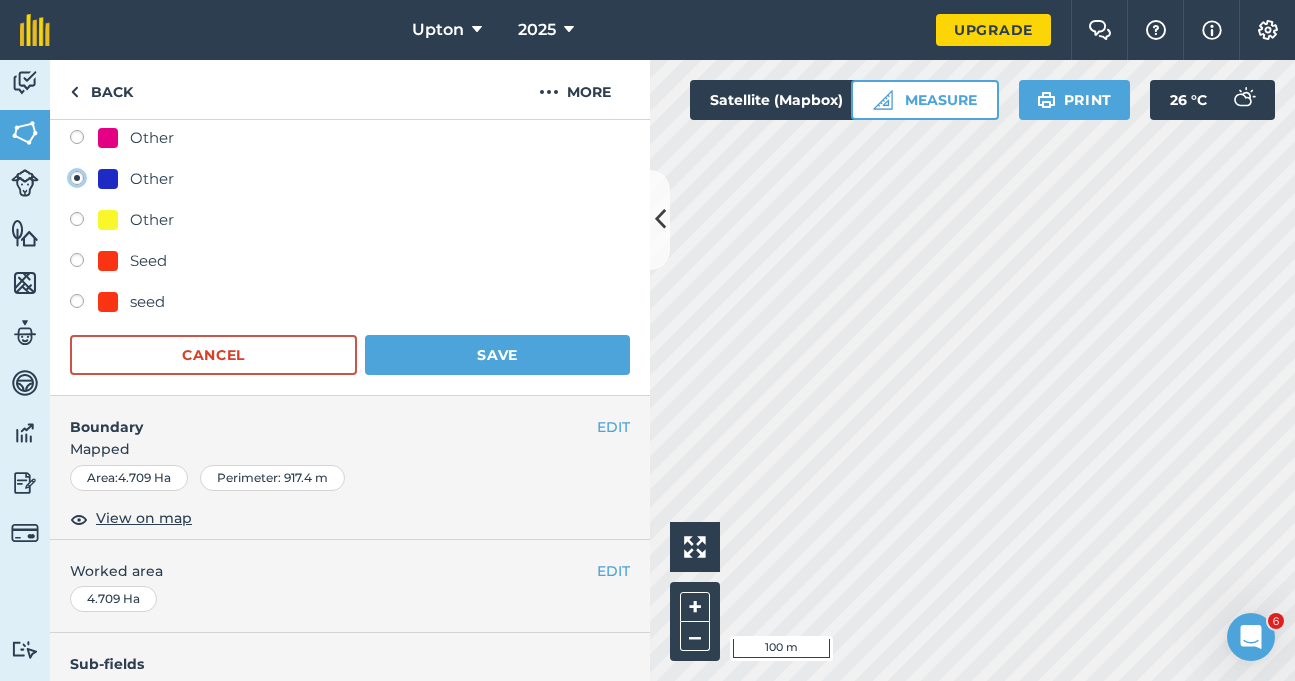 scroll, scrollTop: 500, scrollLeft: 0, axis: vertical 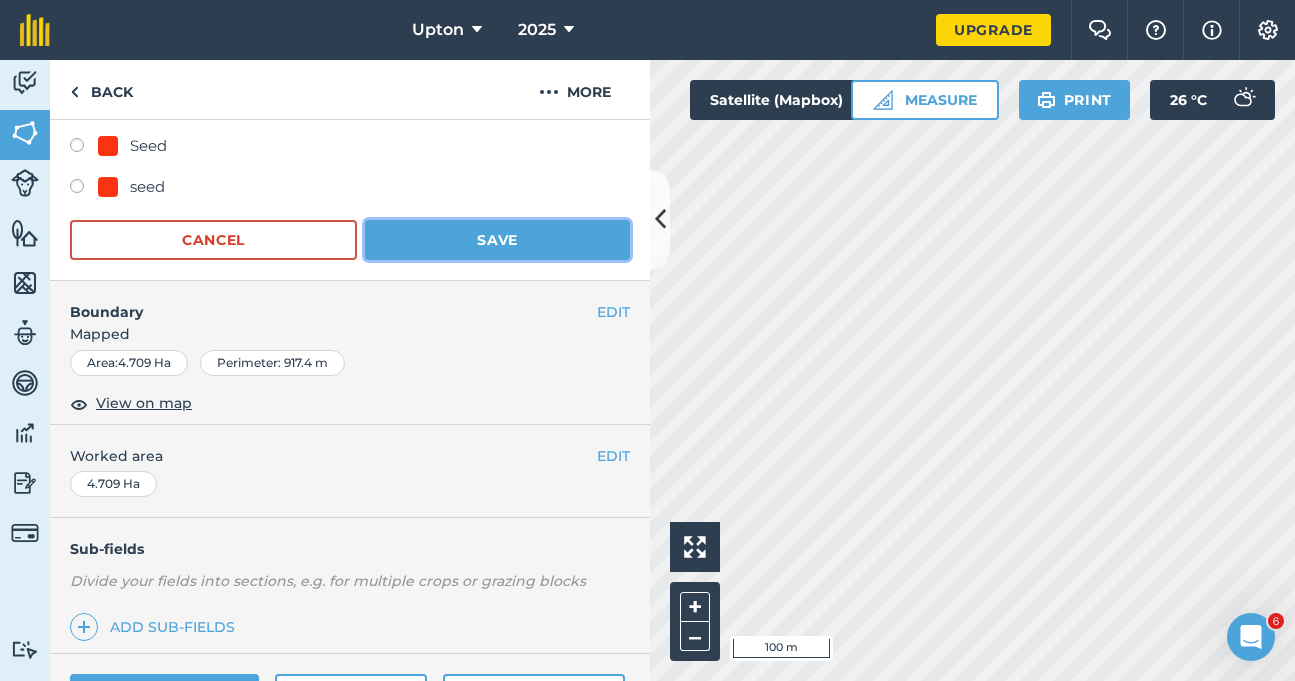 click on "Save" at bounding box center (497, 240) 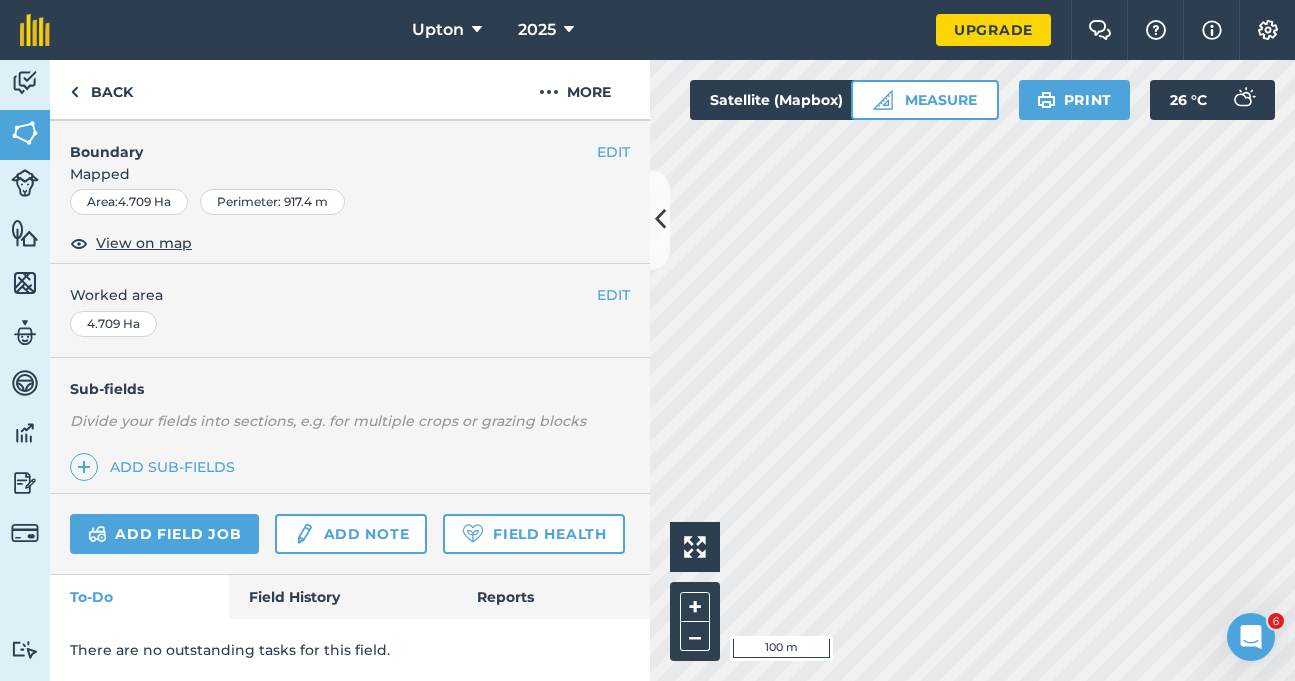 scroll, scrollTop: 316, scrollLeft: 0, axis: vertical 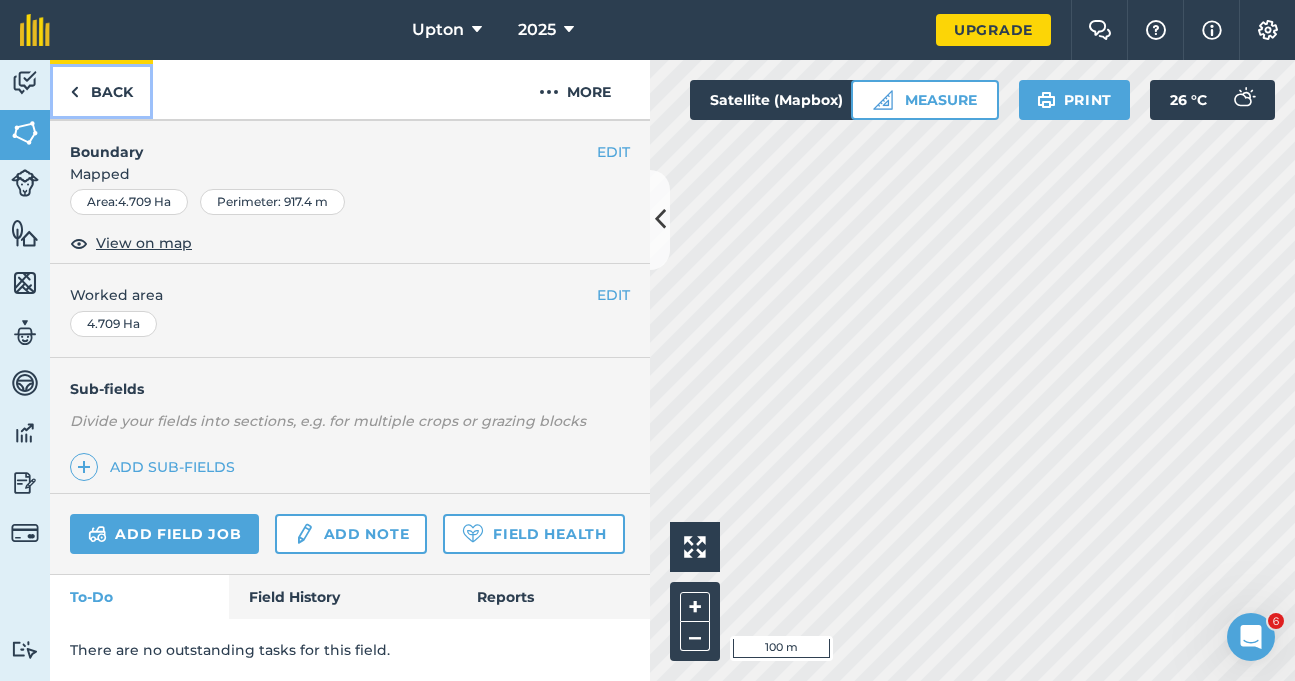 click on "Back" at bounding box center [101, 89] 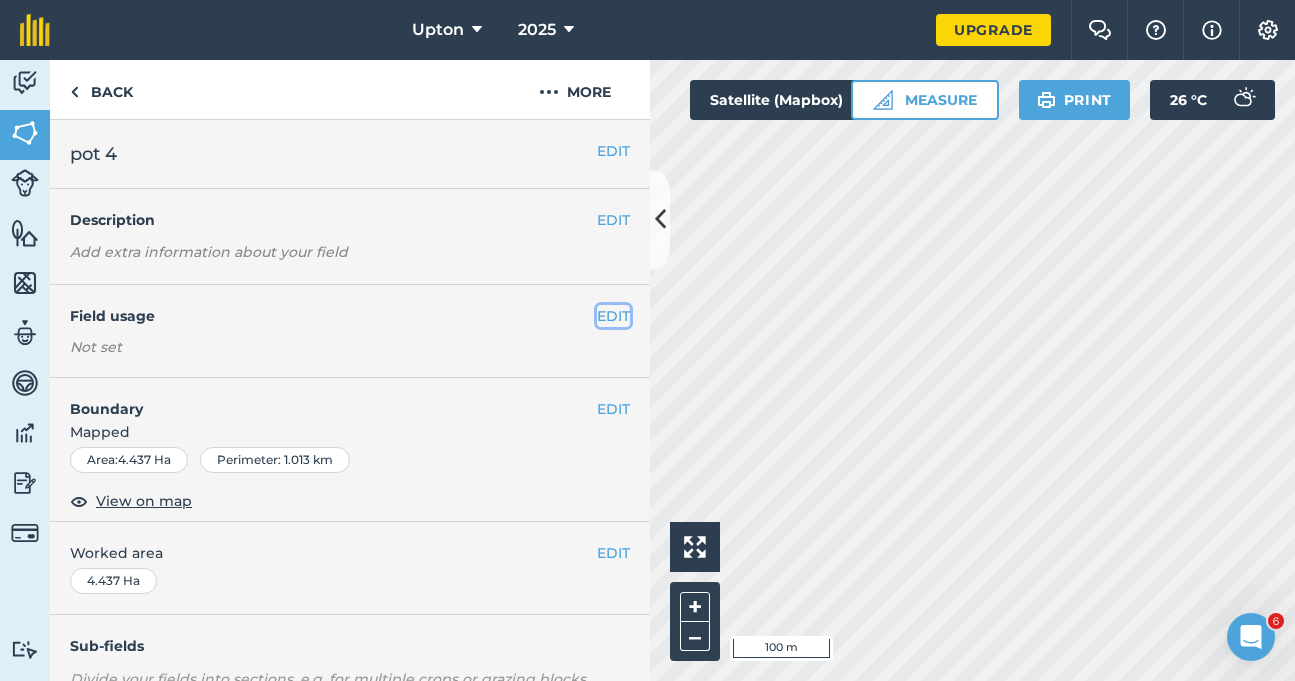 click on "EDIT" at bounding box center [613, 316] 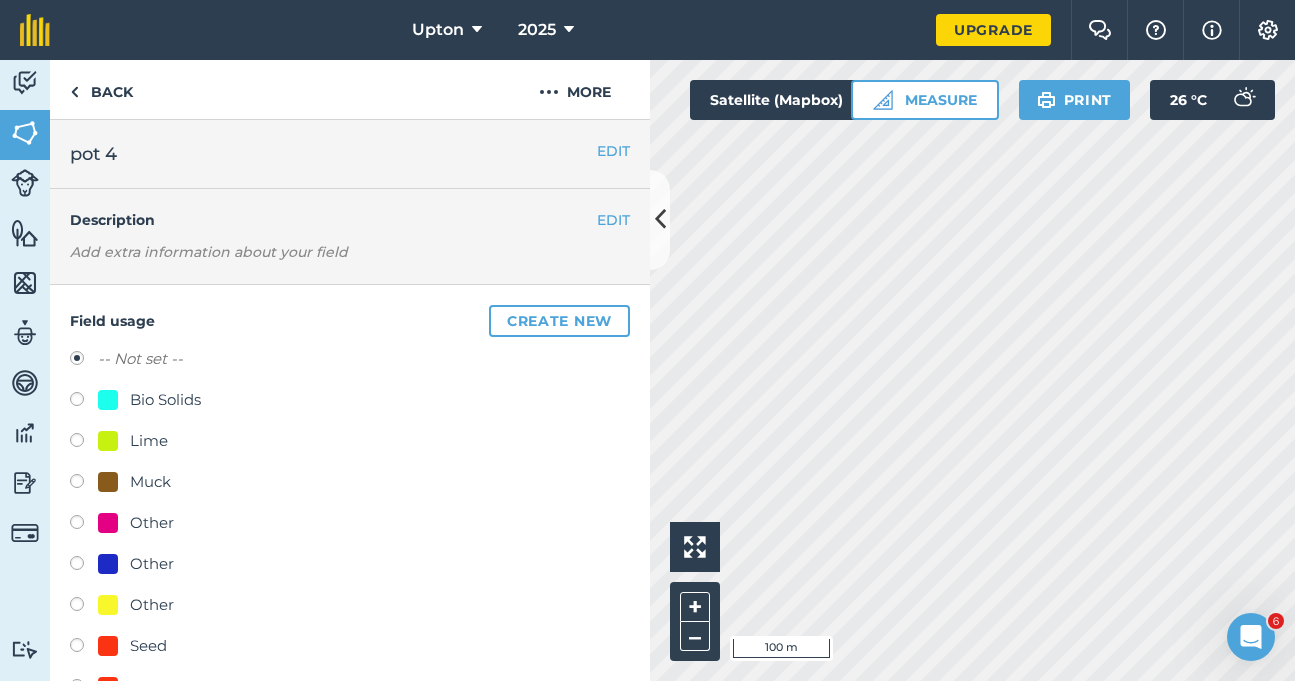 click at bounding box center [84, 566] 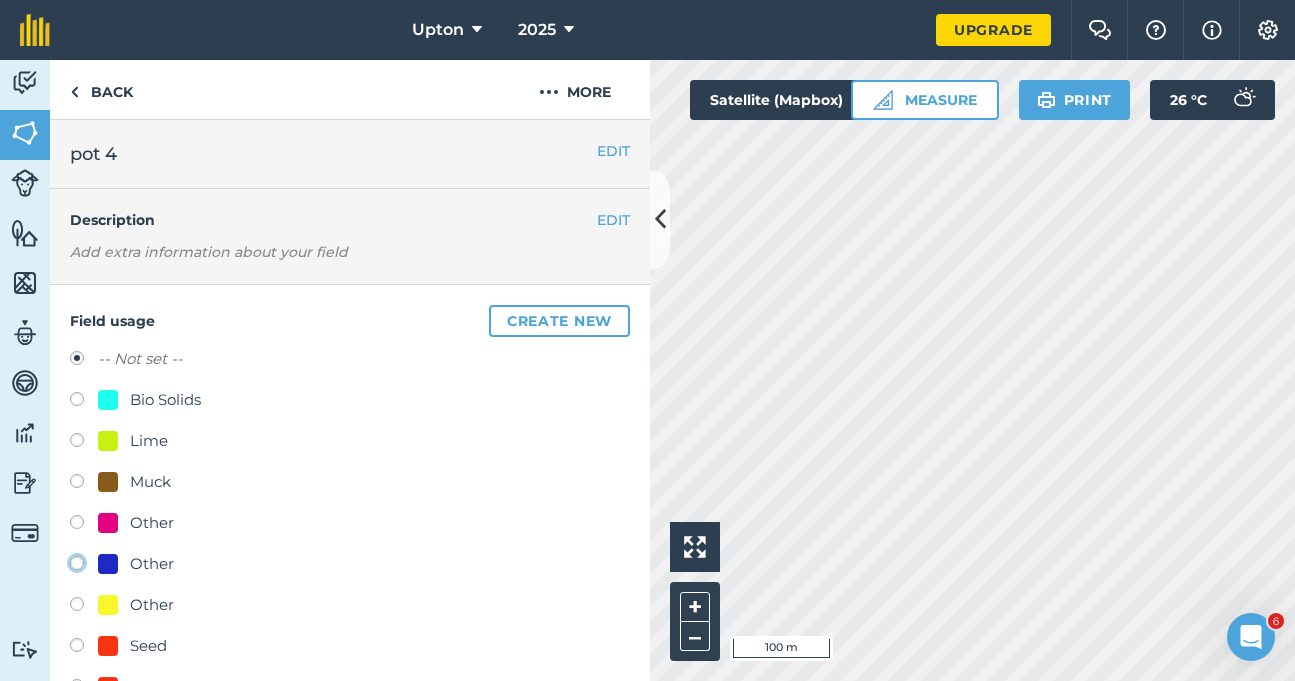 click on "Other" at bounding box center [-9923, 562] 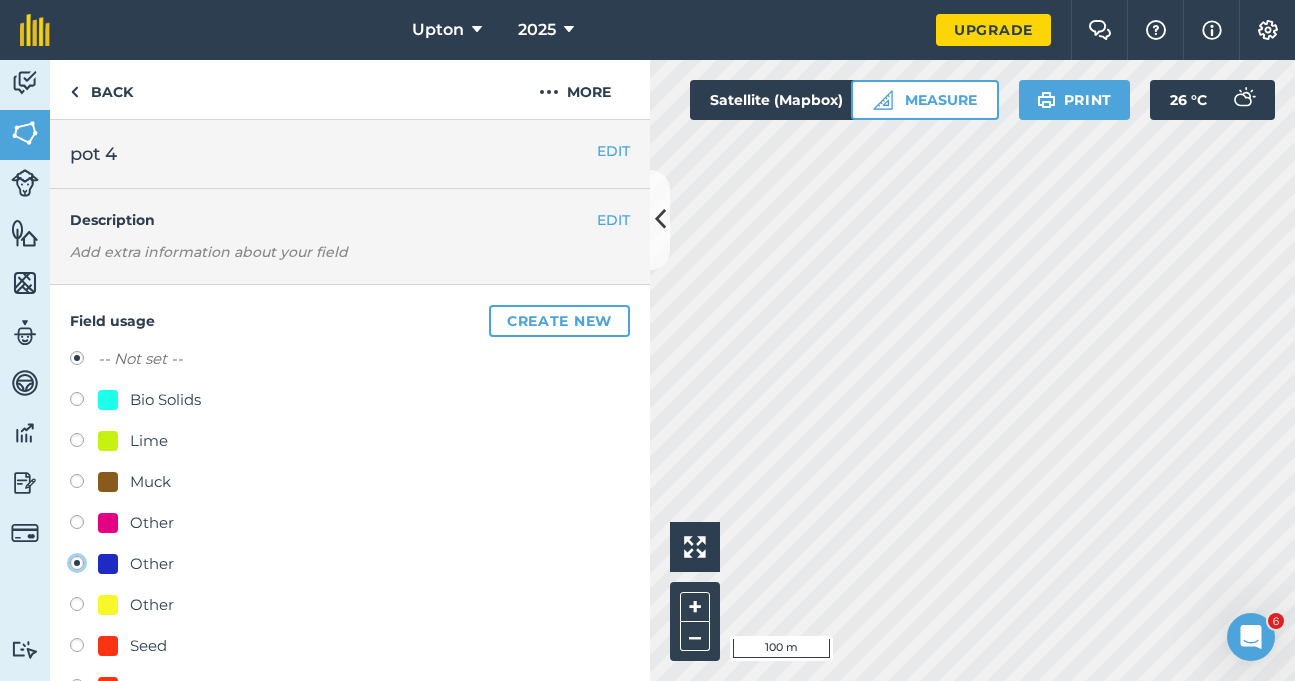 radio on "true" 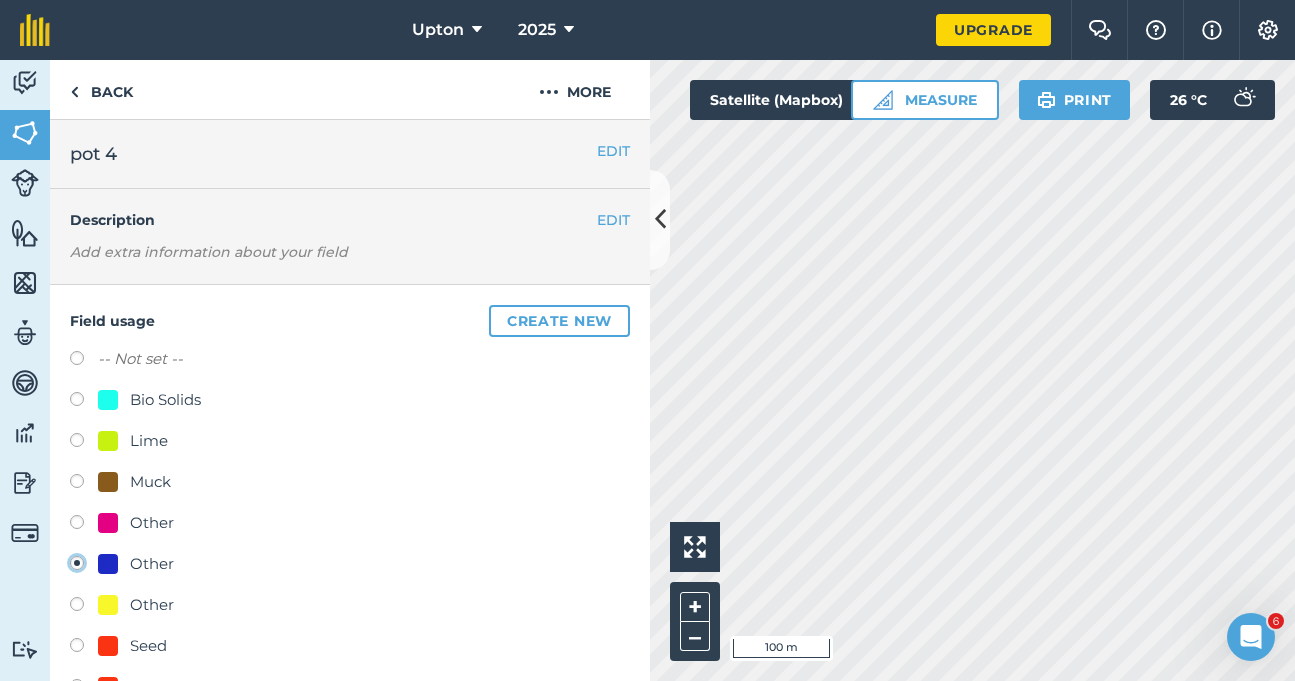 scroll, scrollTop: 400, scrollLeft: 0, axis: vertical 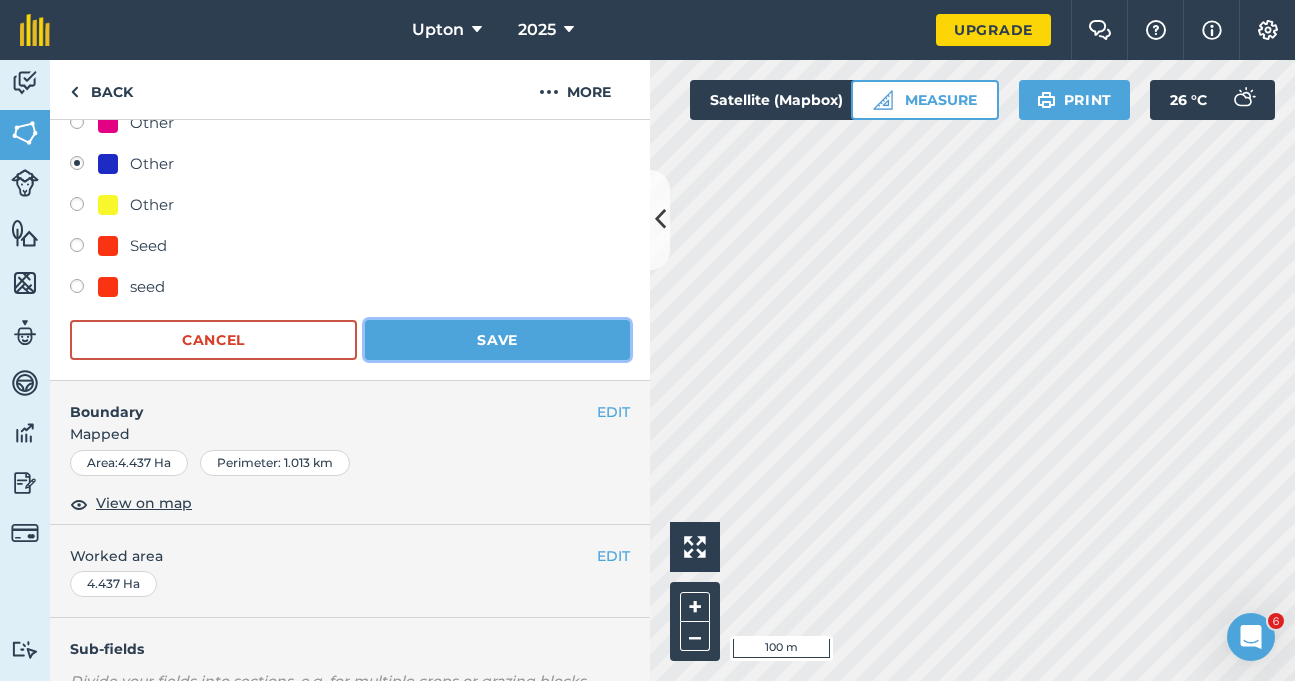 click on "Save" at bounding box center [497, 340] 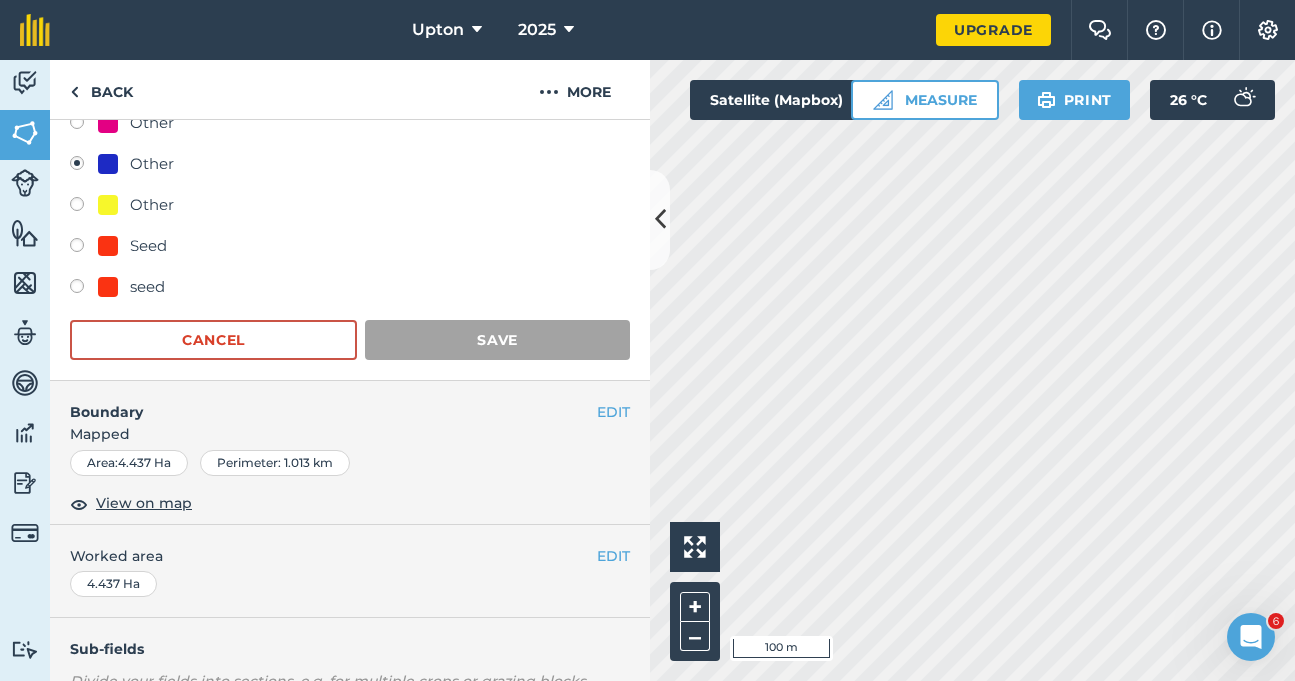 scroll, scrollTop: 316, scrollLeft: 0, axis: vertical 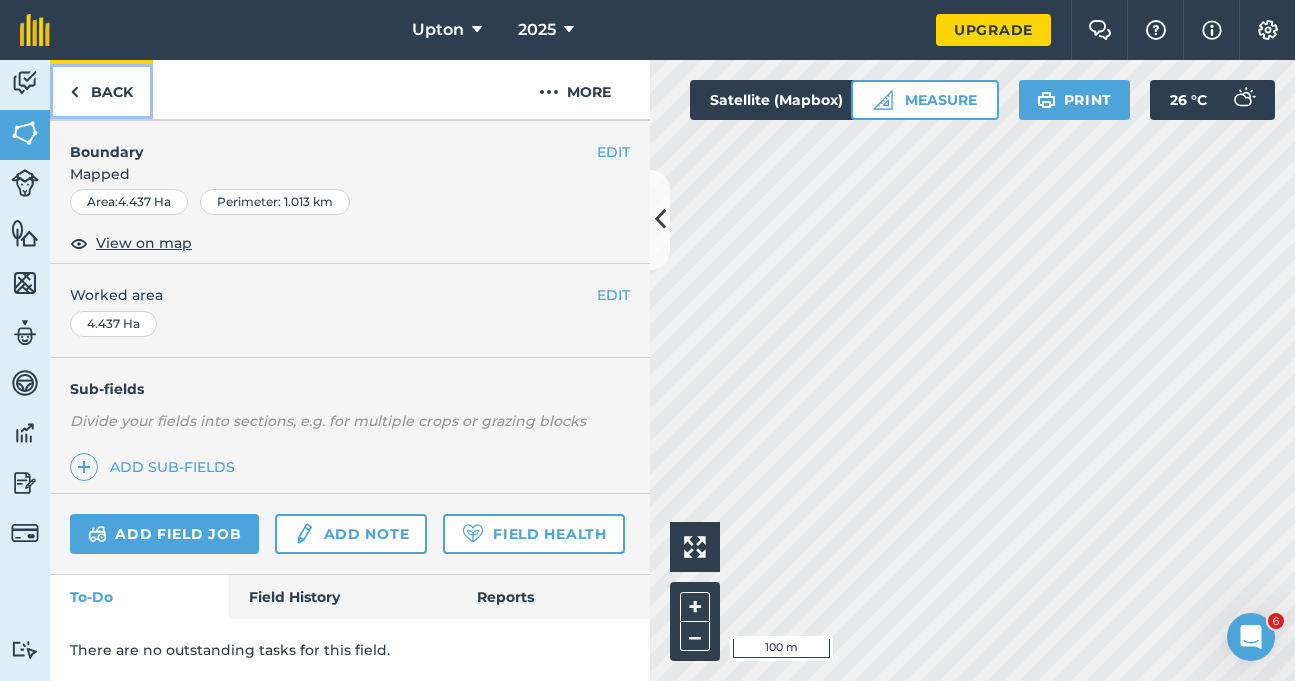 click on "Back" at bounding box center [101, 89] 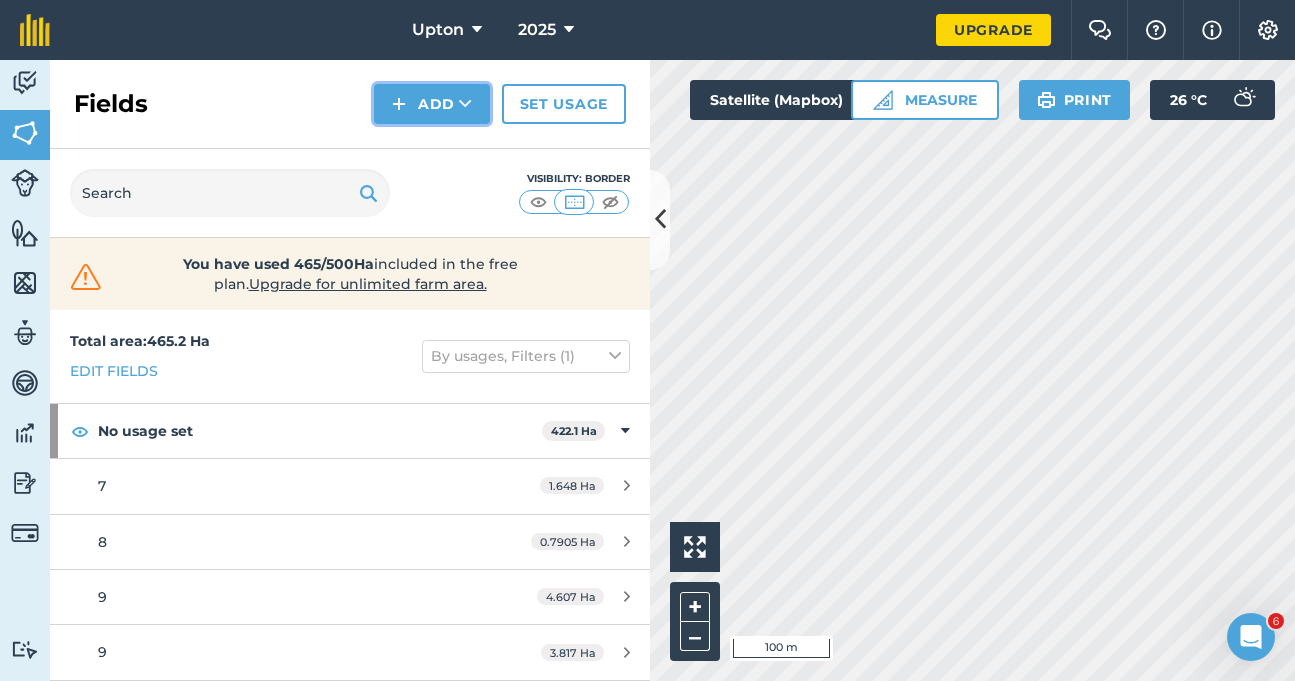 click on "Add" at bounding box center [432, 104] 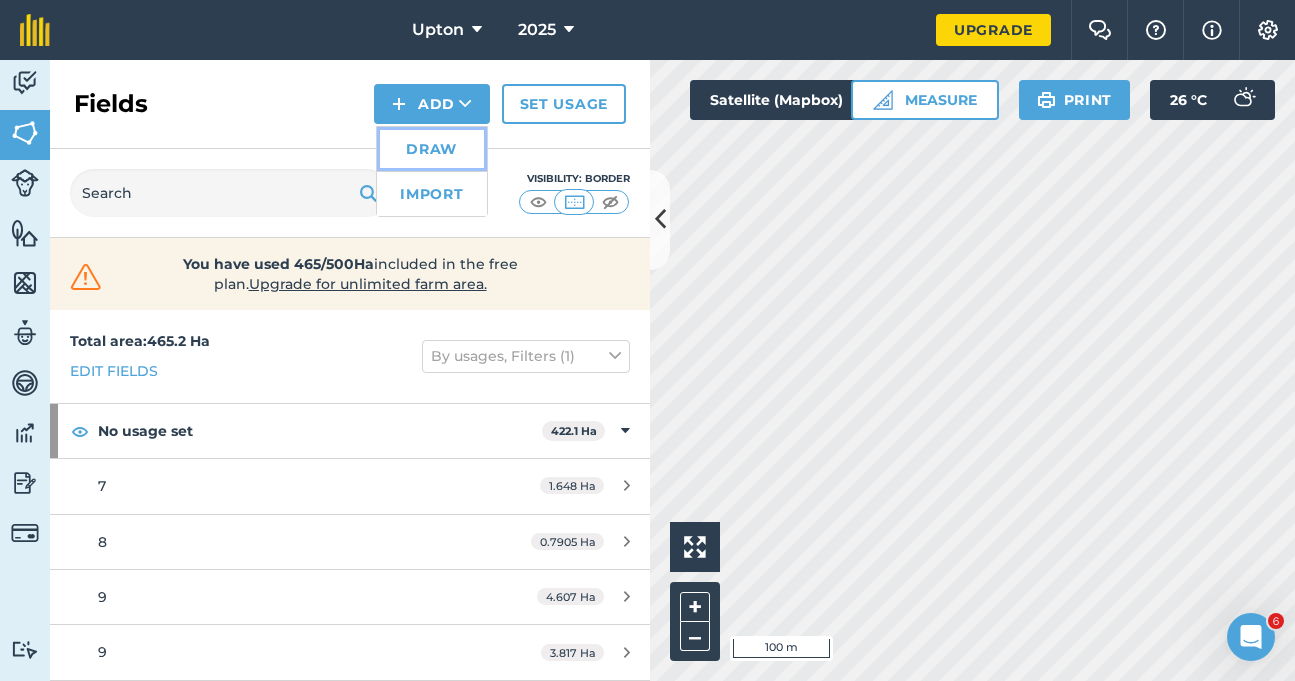 click on "Draw" at bounding box center [432, 149] 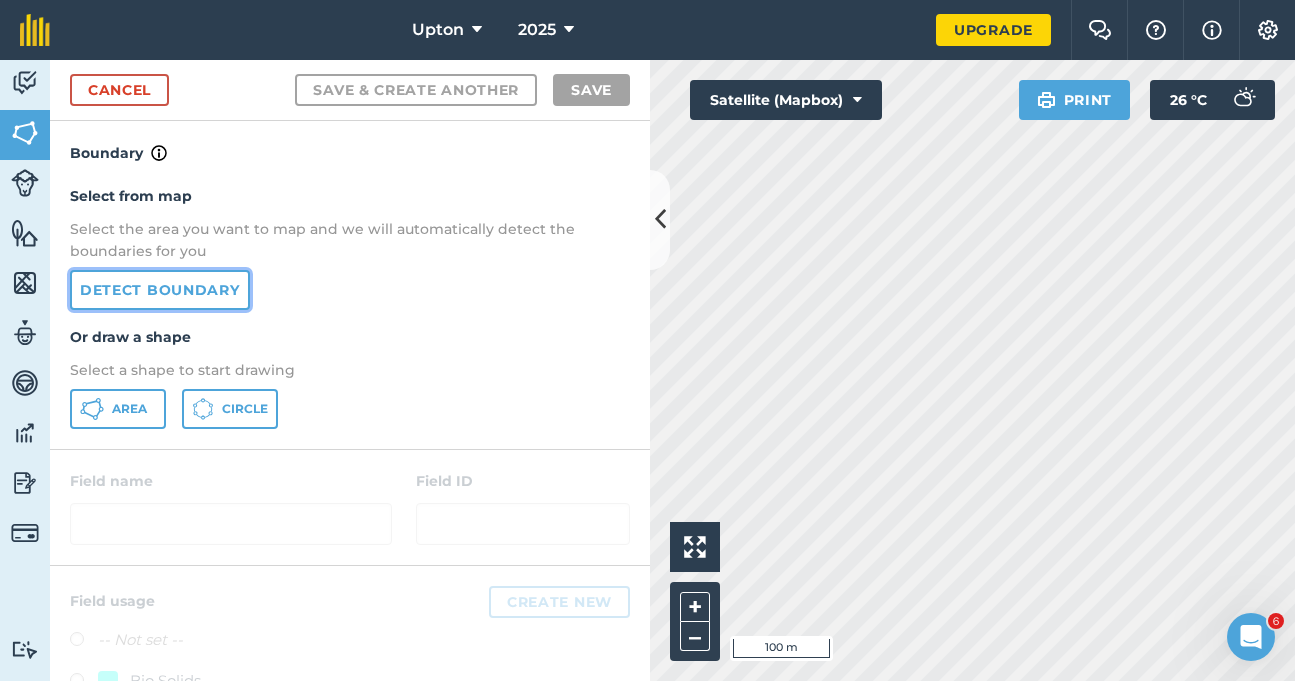click on "Detect boundary" at bounding box center (160, 290) 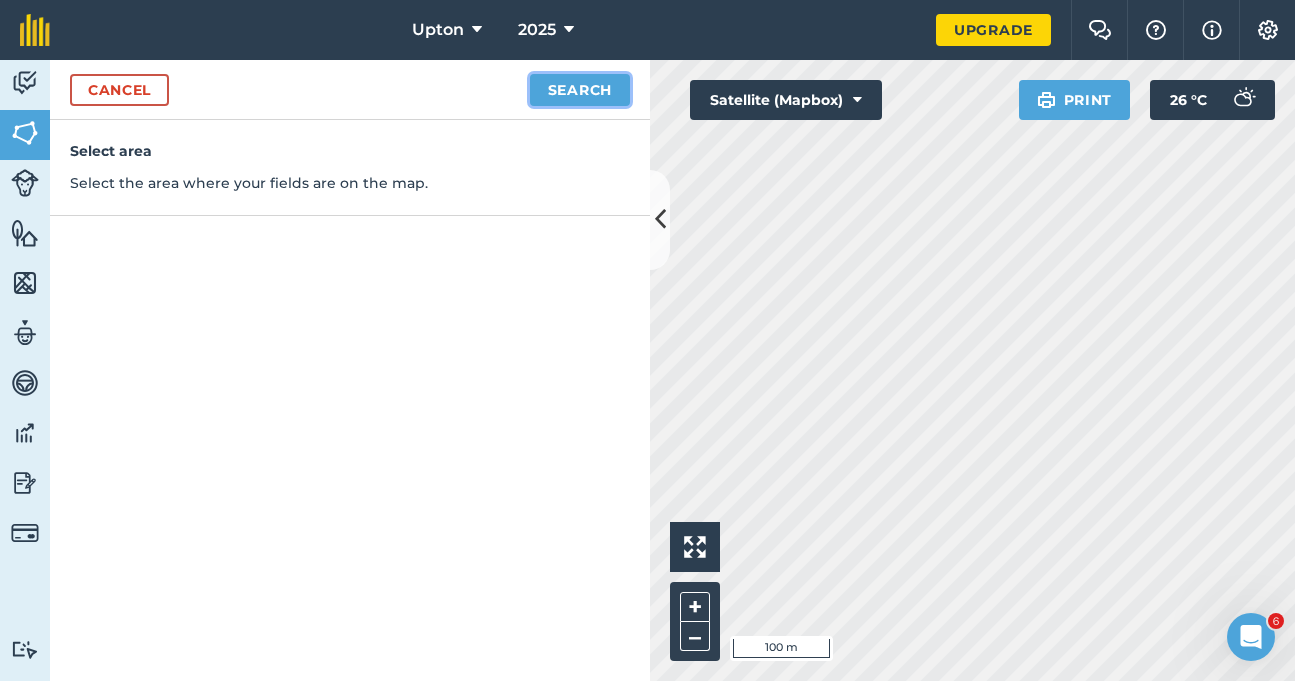 click on "Search" at bounding box center (580, 90) 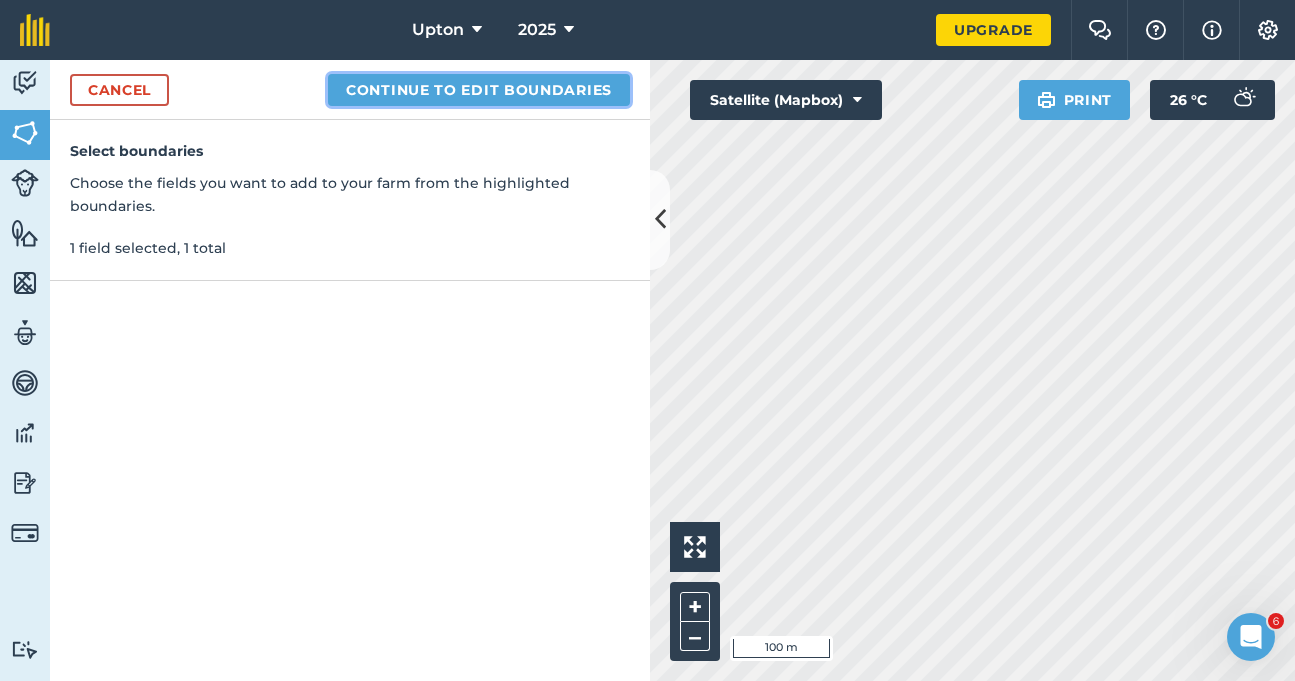 click on "Continue to edit boundaries" at bounding box center (479, 90) 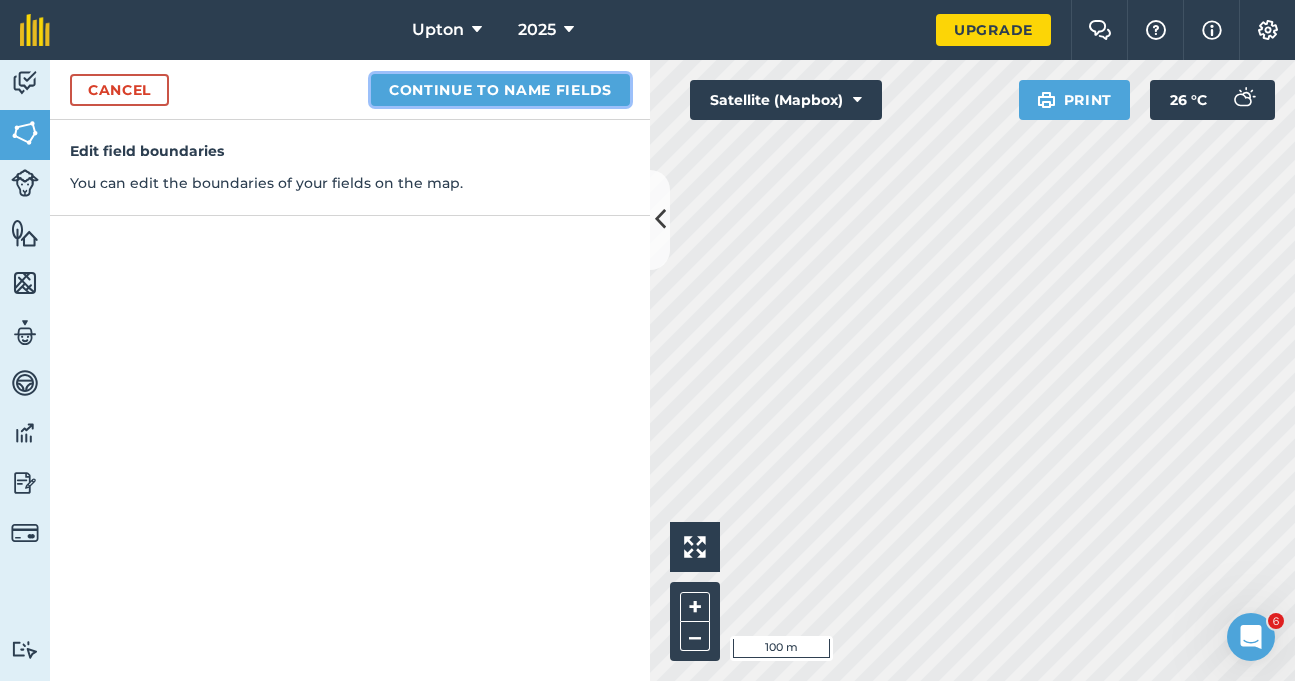 click on "Continue to name fields" at bounding box center [500, 90] 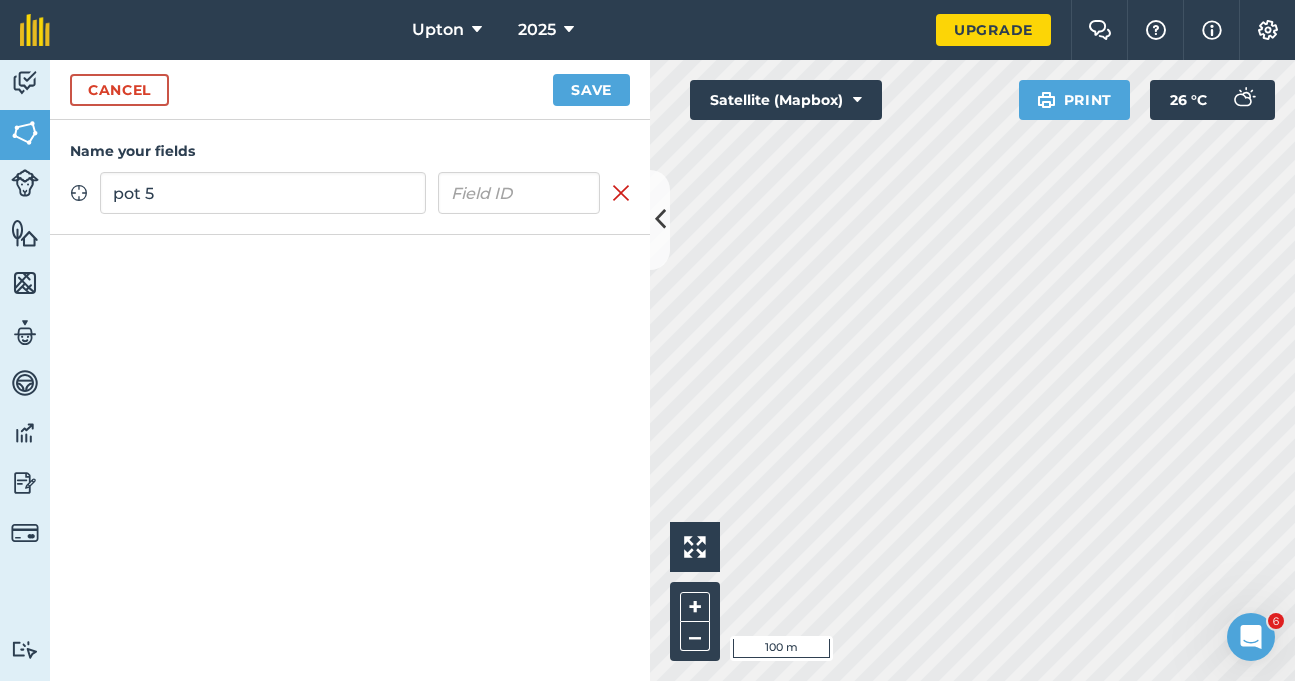 type on "pot 5" 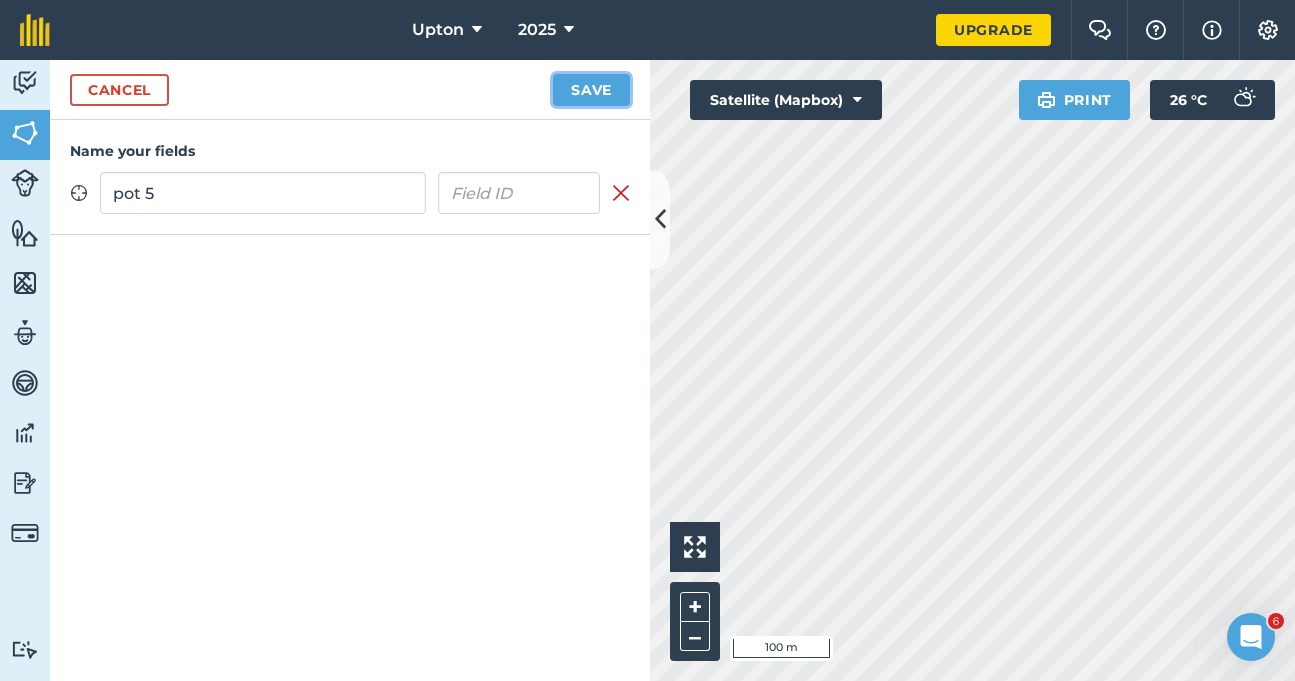 click on "Save" at bounding box center [591, 90] 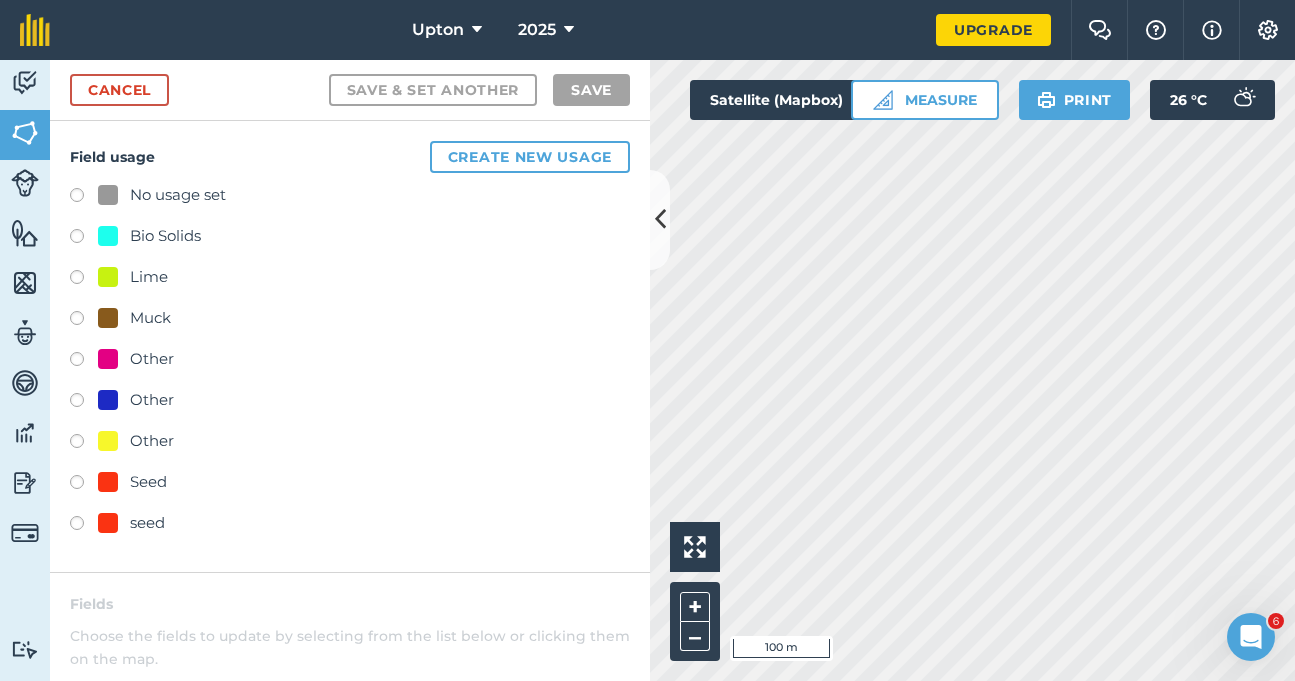 click at bounding box center [84, 403] 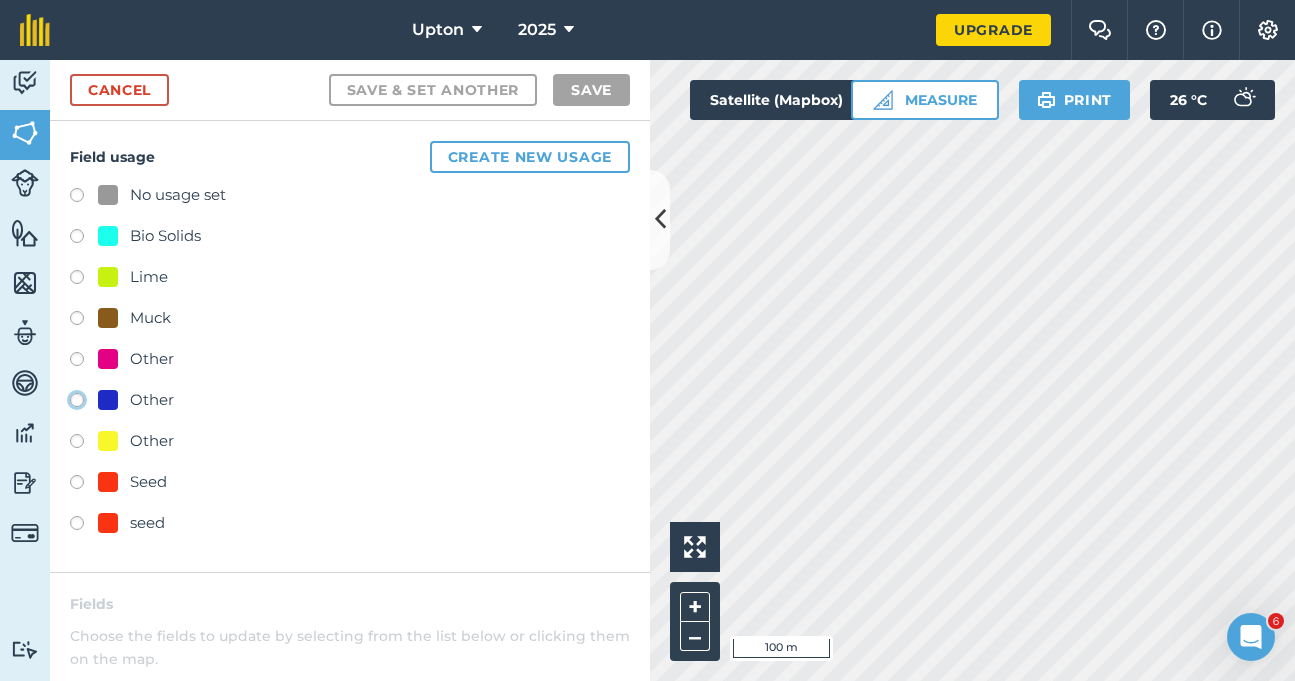 click on "Other" at bounding box center (-9923, 399) 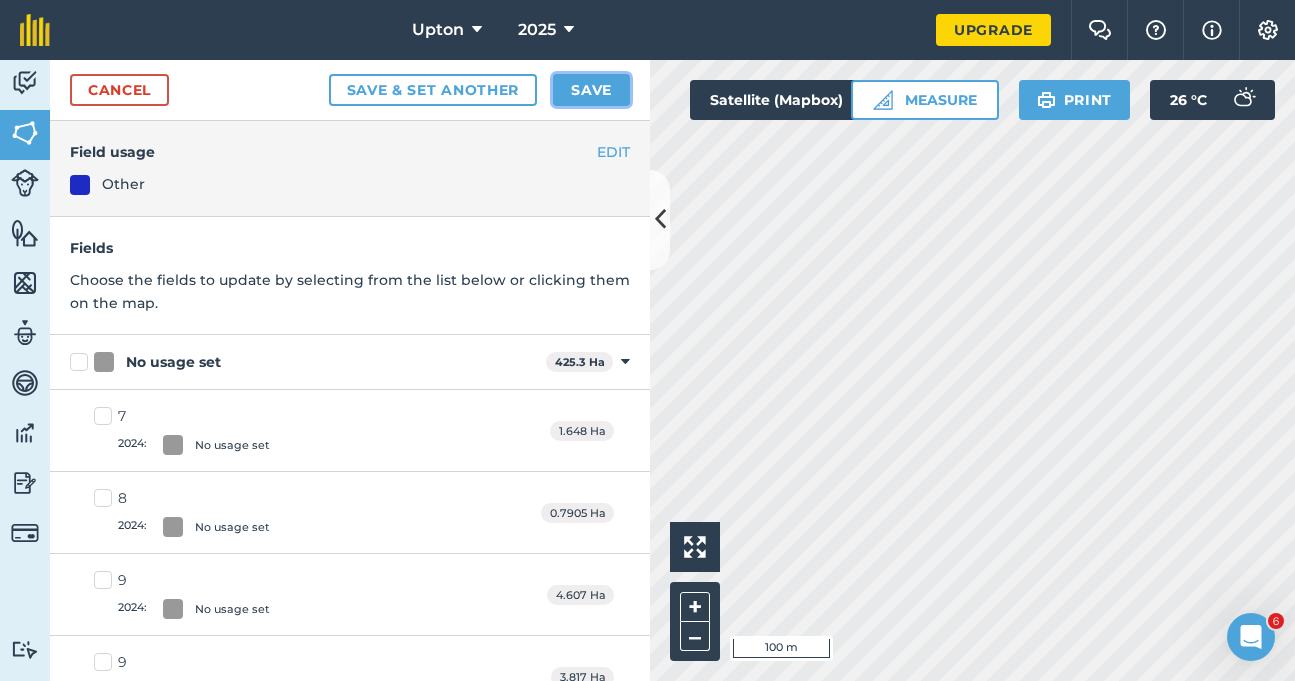 click on "Save" at bounding box center [591, 90] 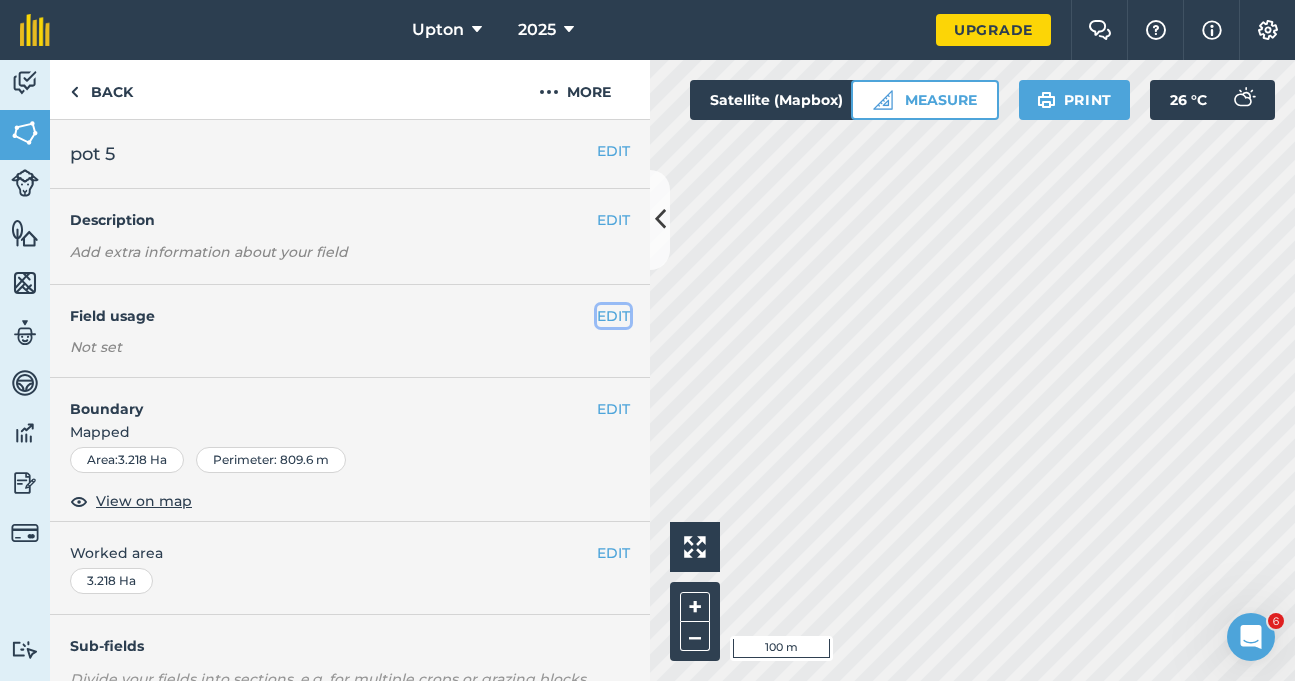 click on "EDIT" at bounding box center [613, 316] 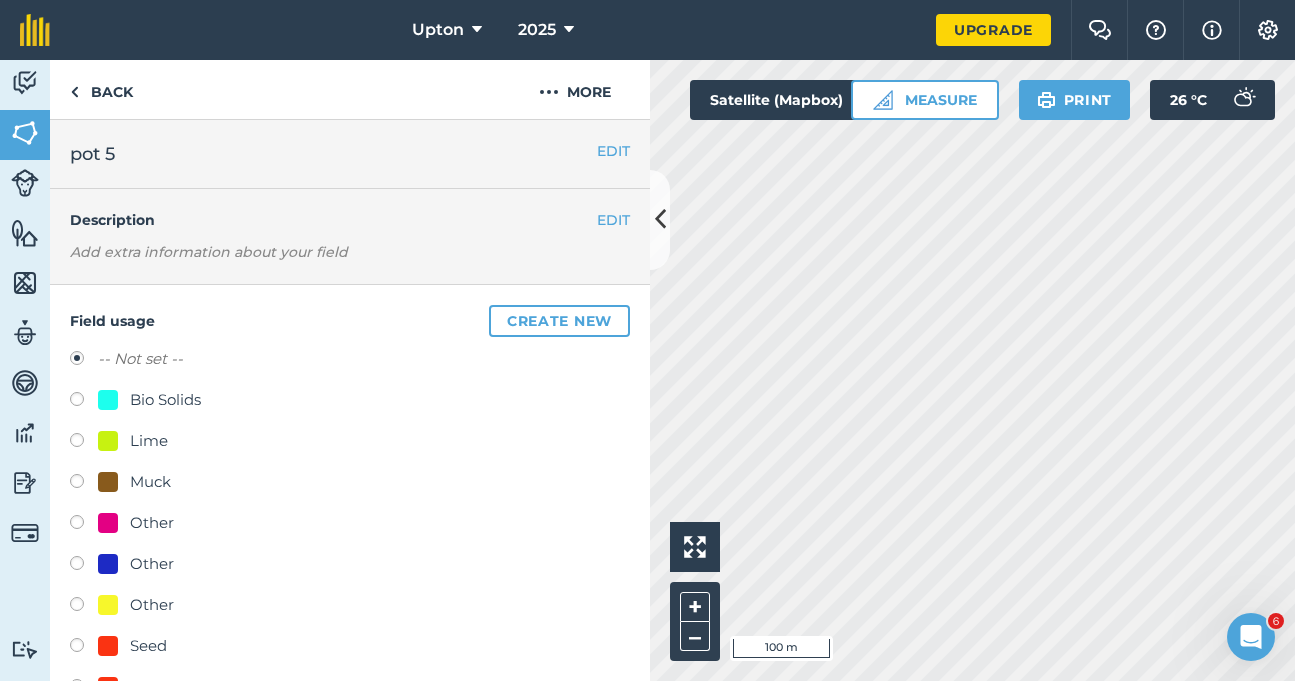 click at bounding box center [84, 566] 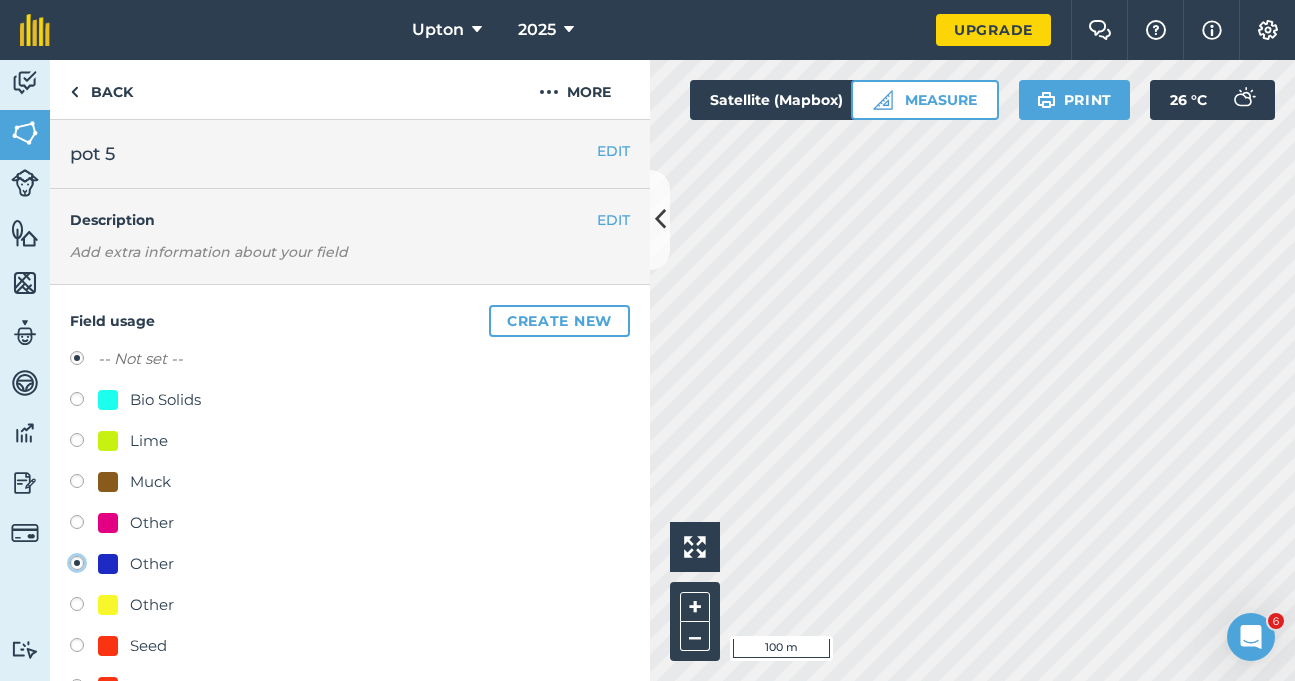 radio on "true" 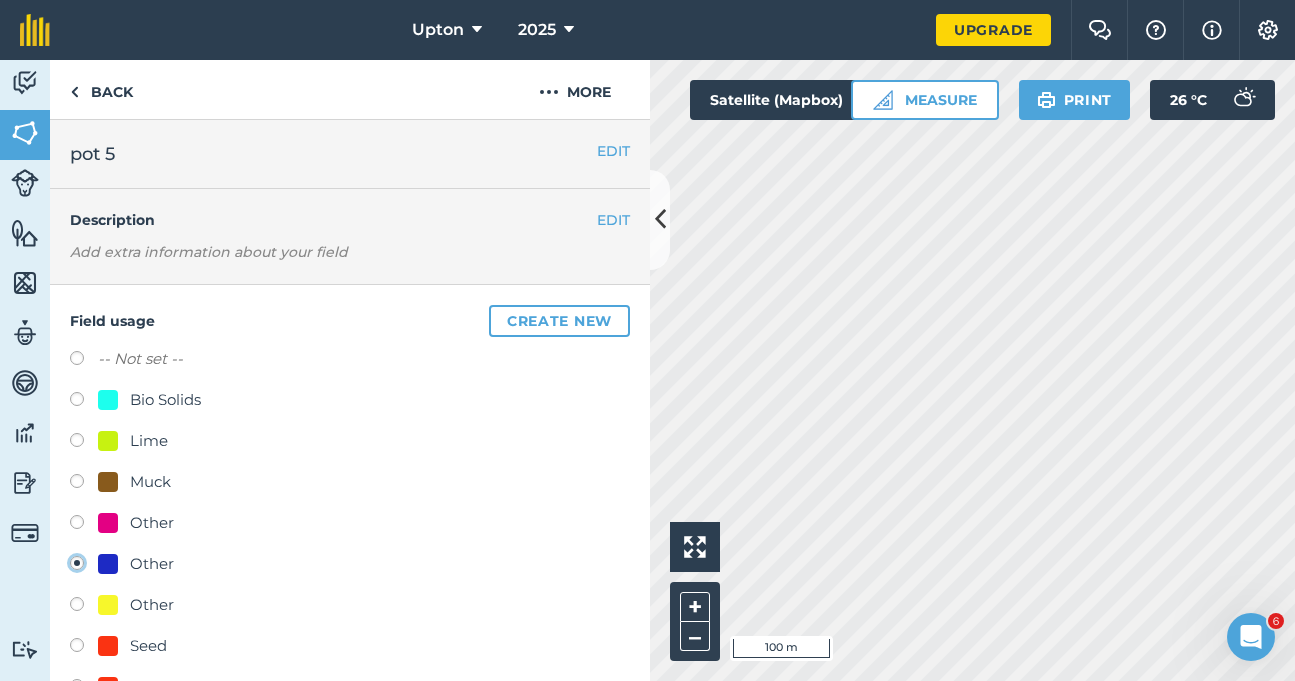scroll, scrollTop: 500, scrollLeft: 0, axis: vertical 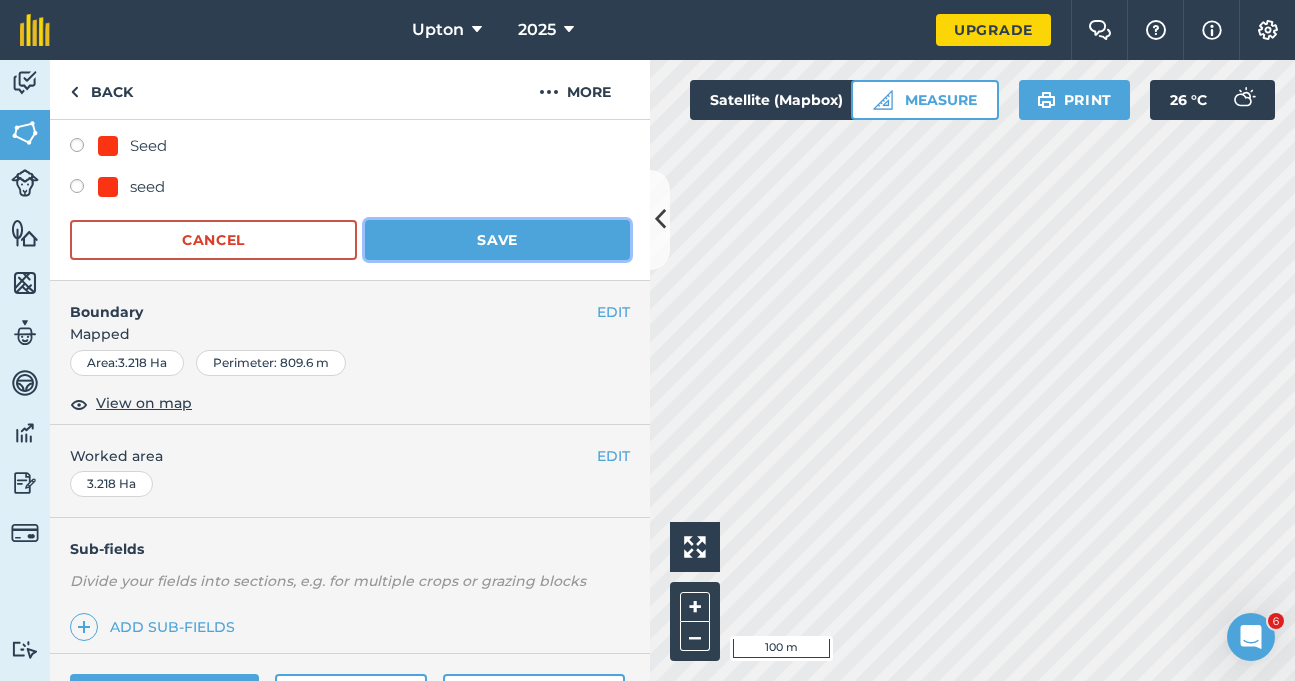 click on "Save" at bounding box center (497, 240) 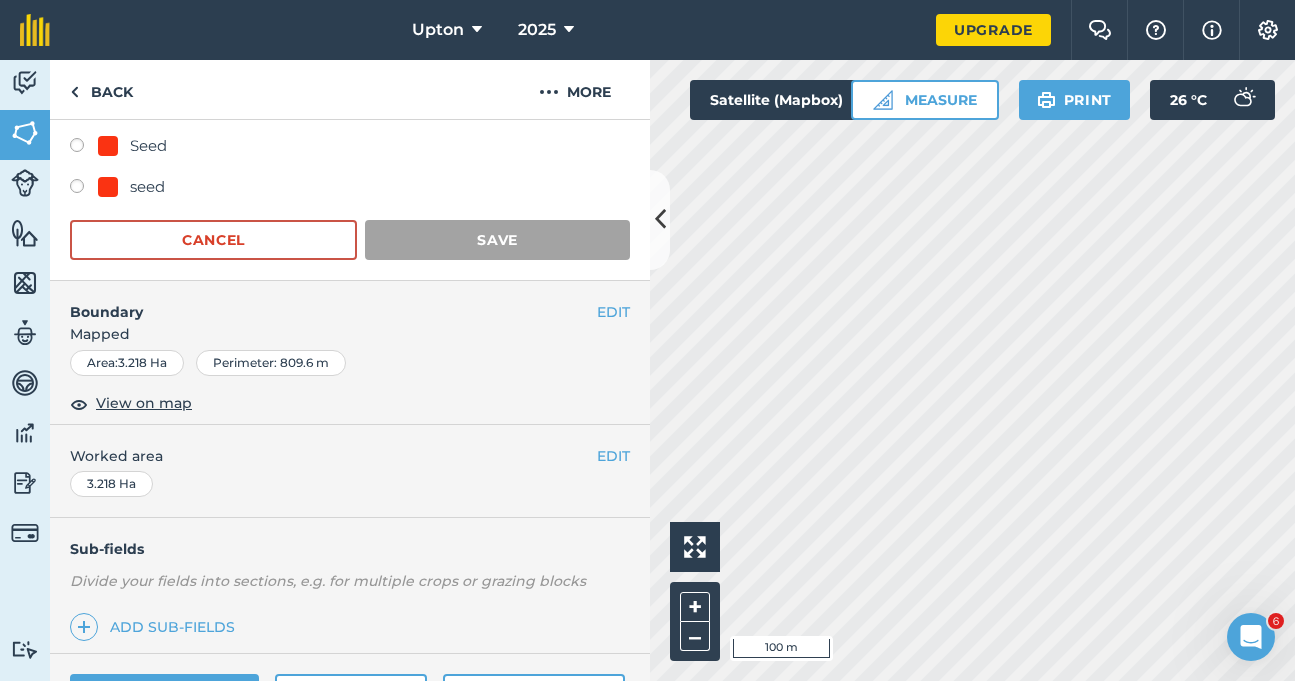 scroll, scrollTop: 316, scrollLeft: 0, axis: vertical 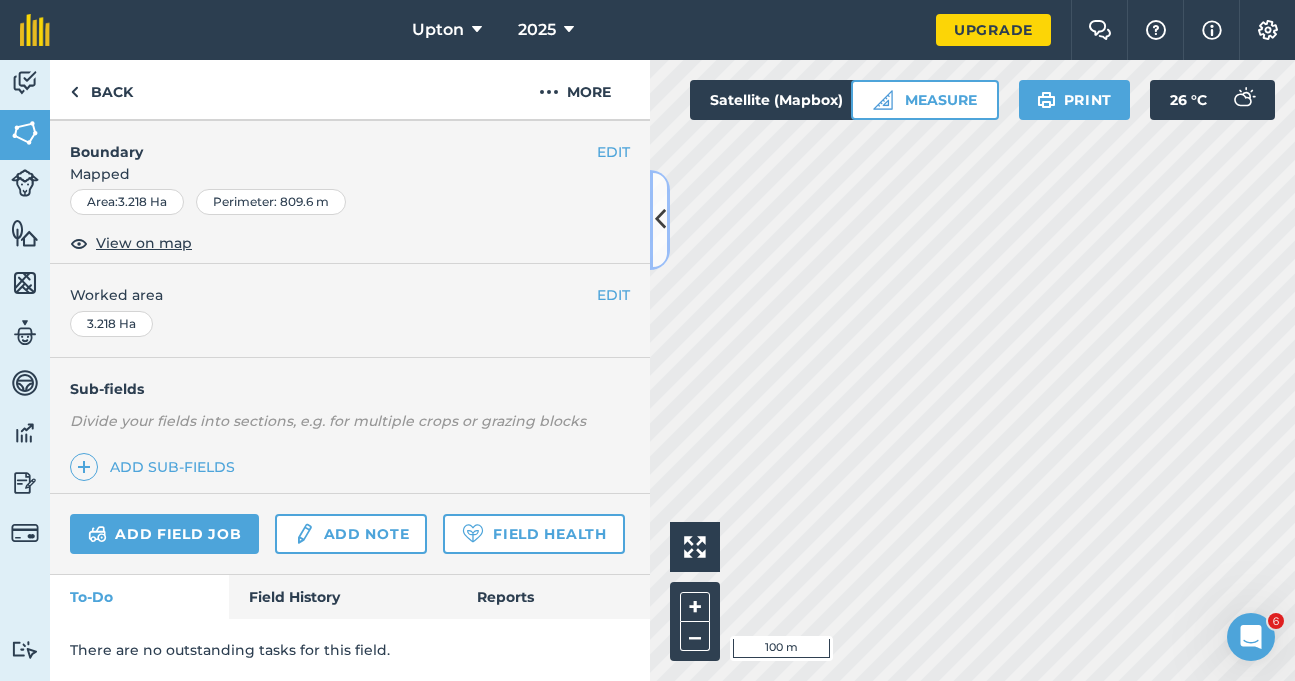 click at bounding box center [660, 220] 